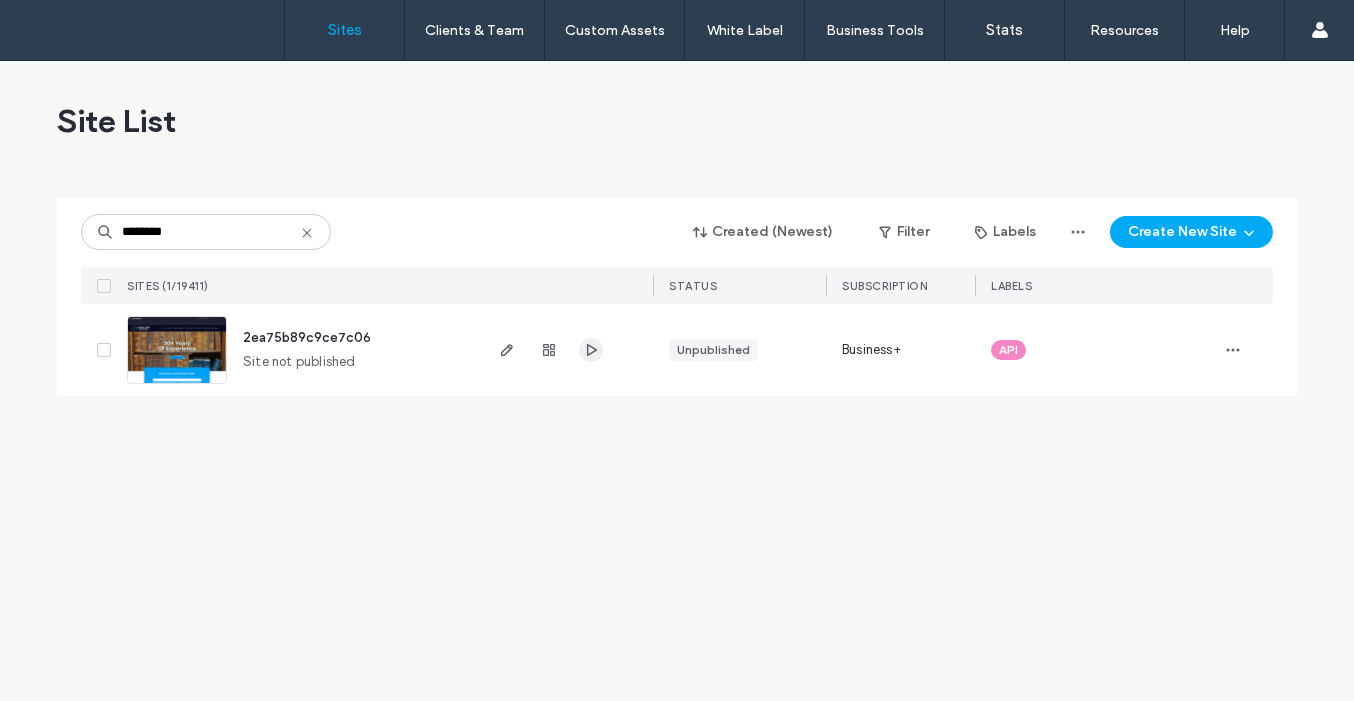 scroll, scrollTop: 0, scrollLeft: 0, axis: both 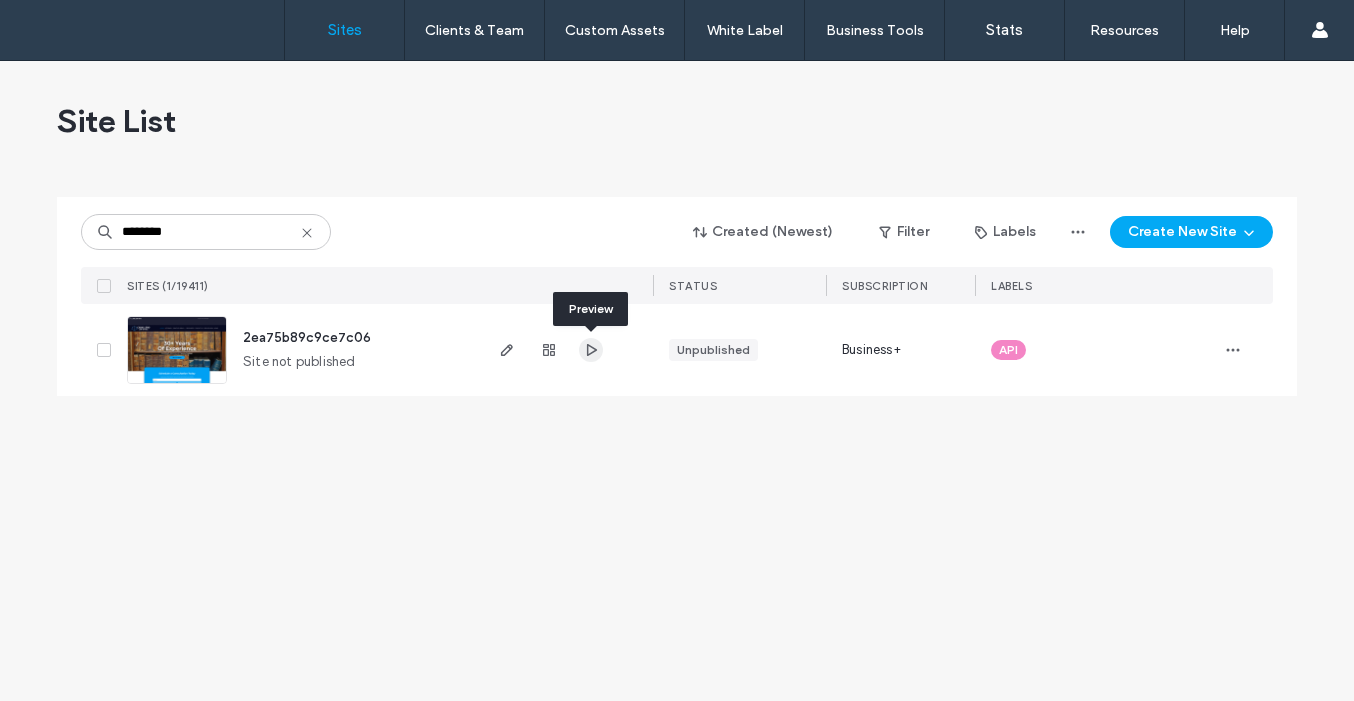 click 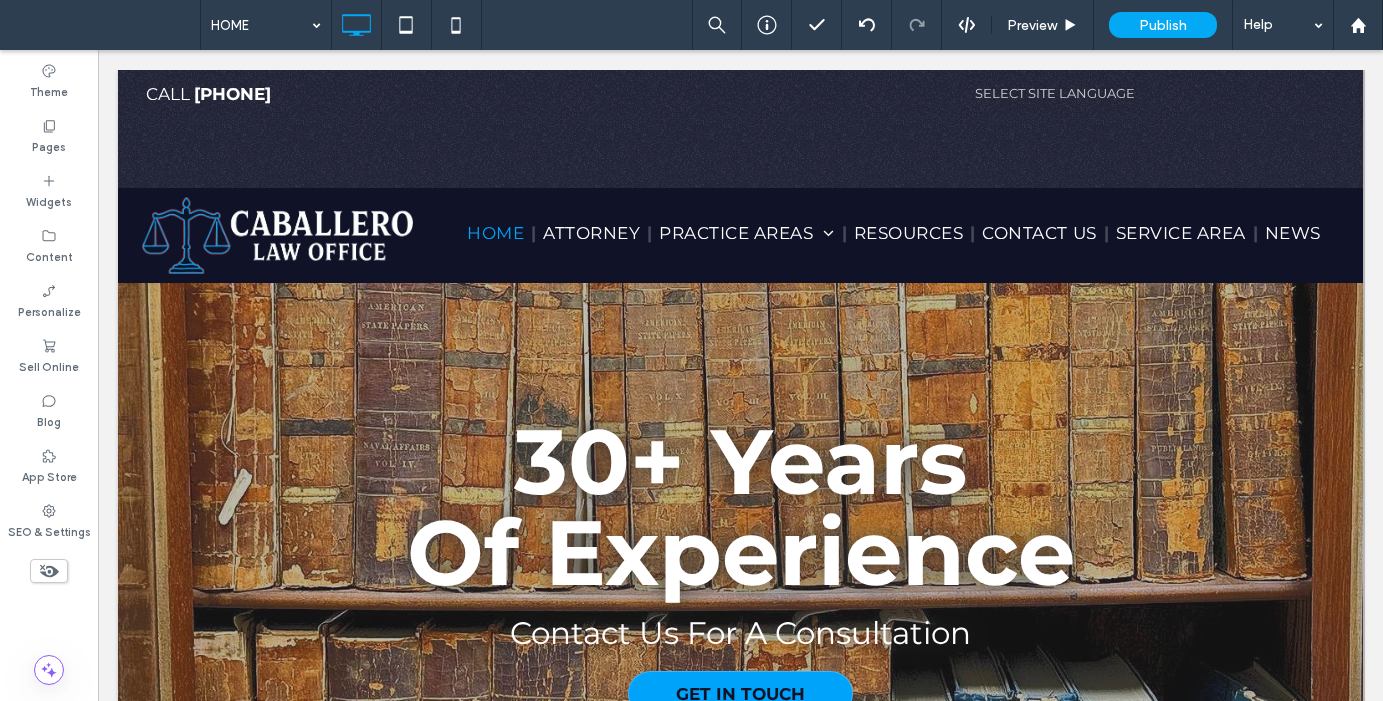 scroll, scrollTop: 1742, scrollLeft: 0, axis: vertical 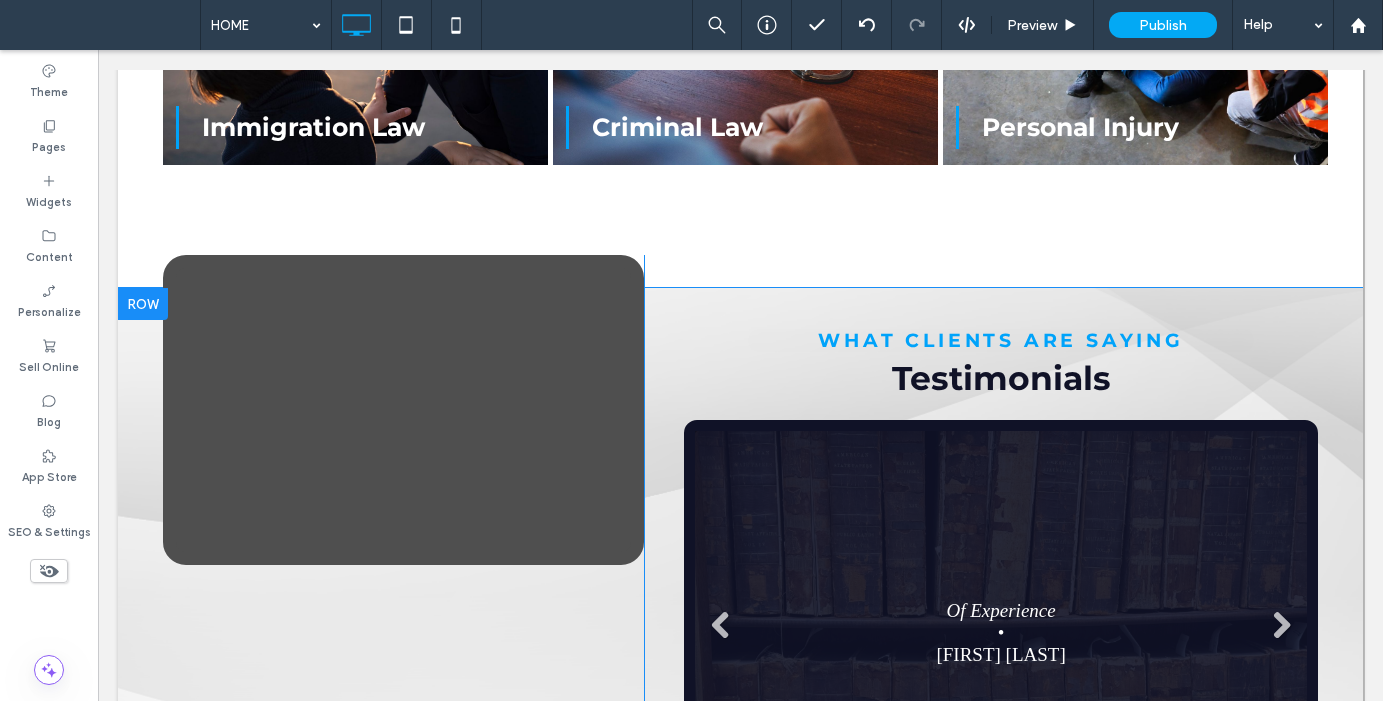 click at bounding box center [143, 304] 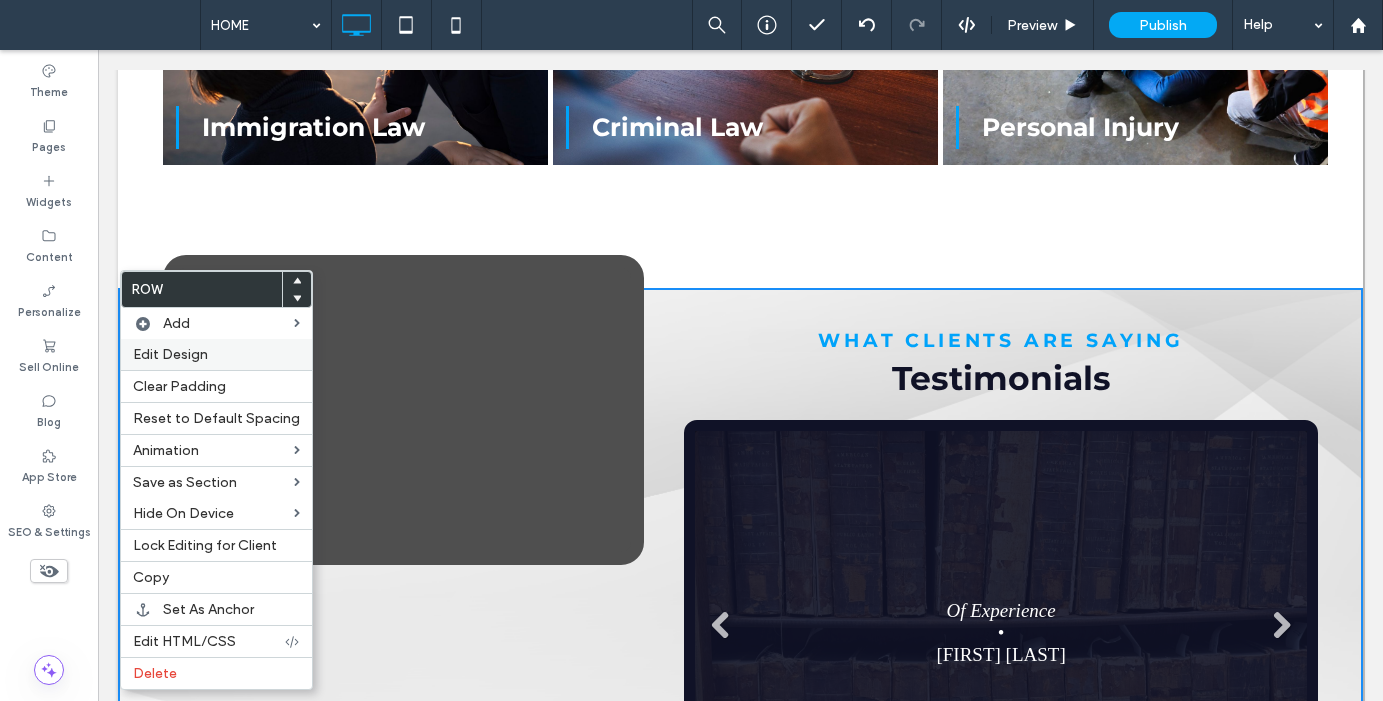 click on "Edit Design" at bounding box center (170, 354) 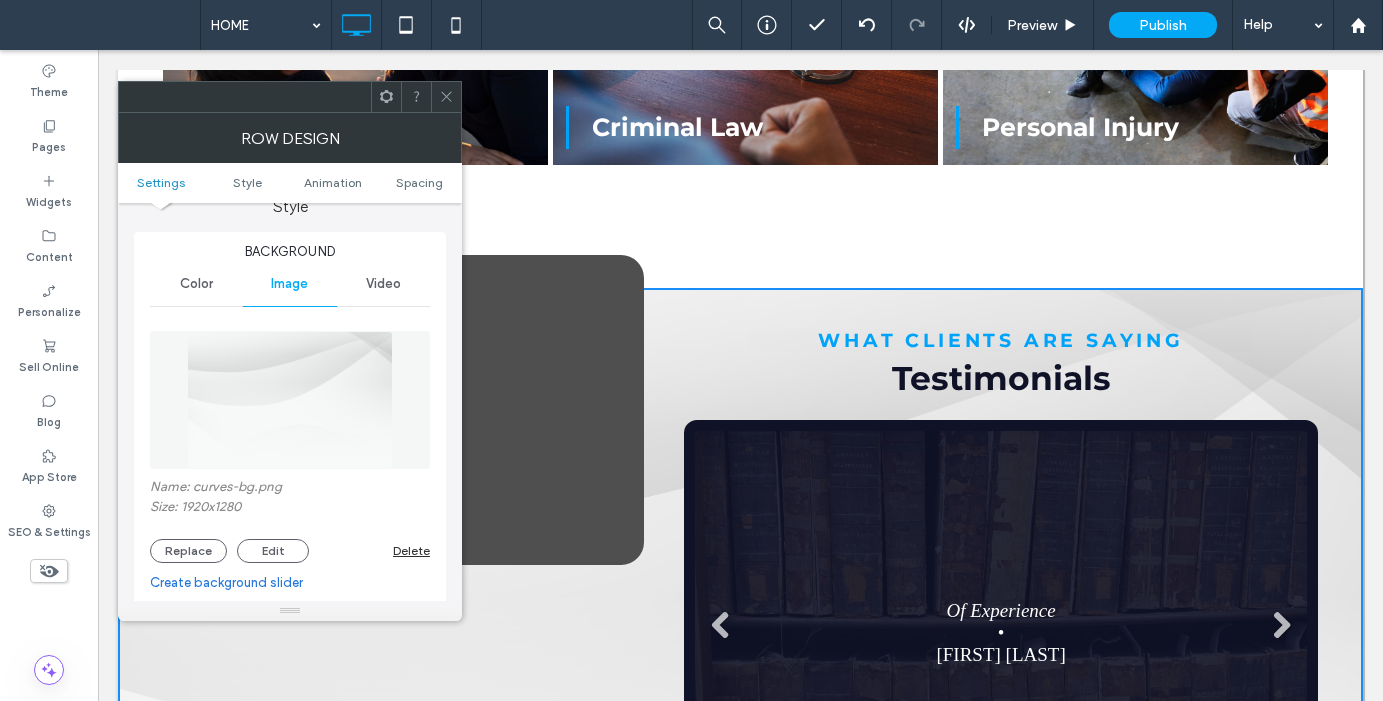 scroll, scrollTop: 215, scrollLeft: 0, axis: vertical 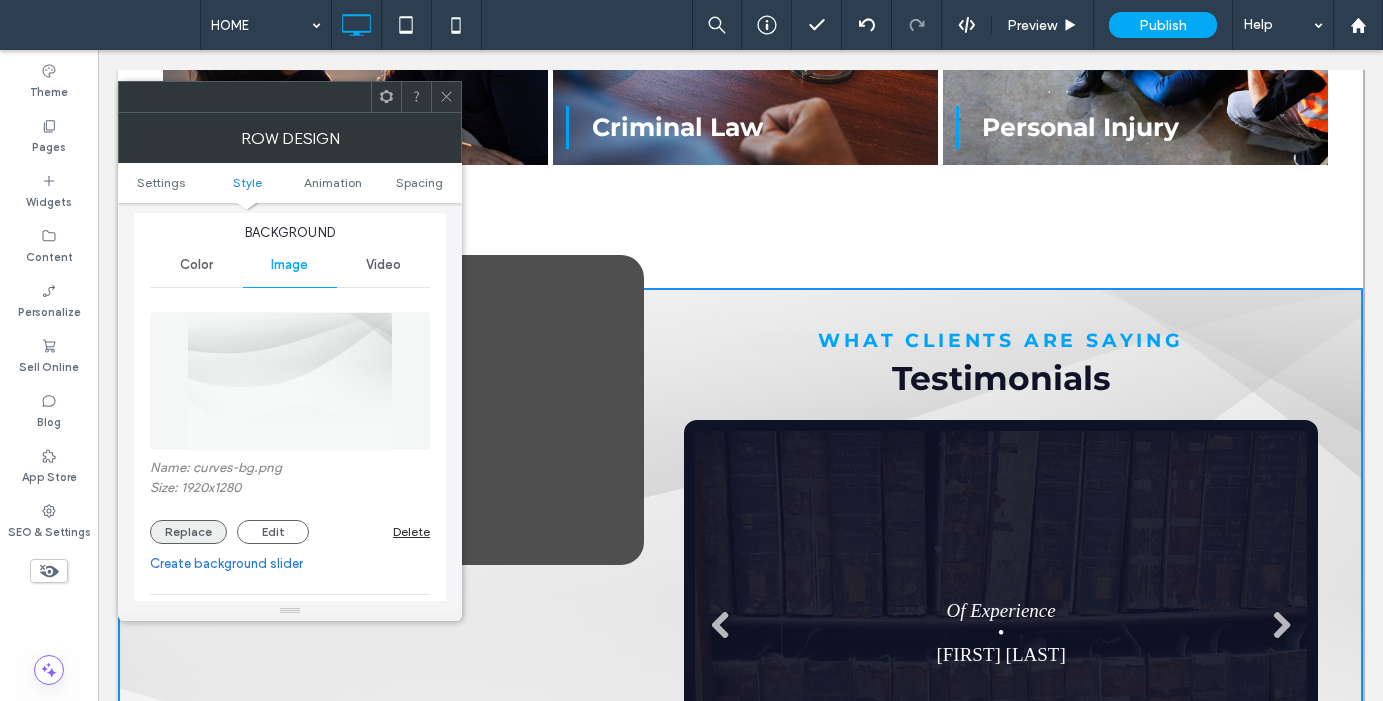 click on "Replace" at bounding box center (188, 532) 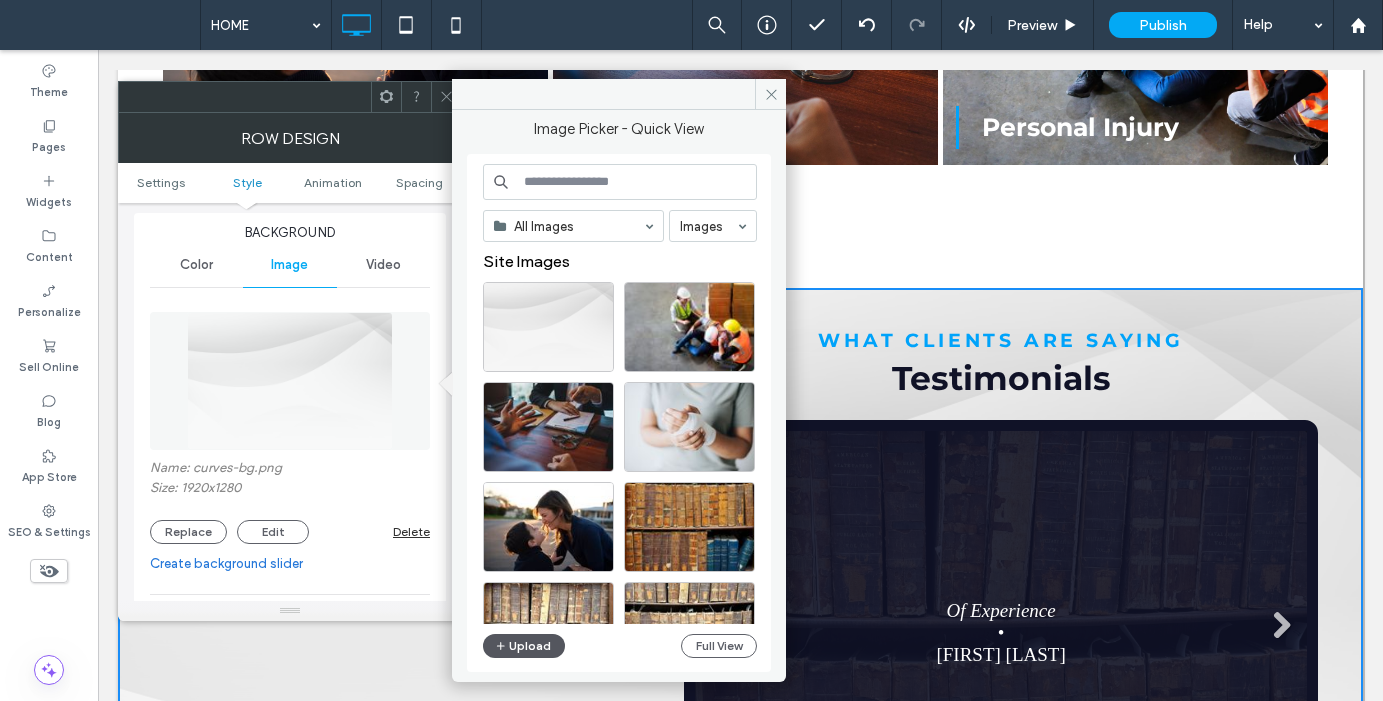 click on "Upload" at bounding box center (524, 646) 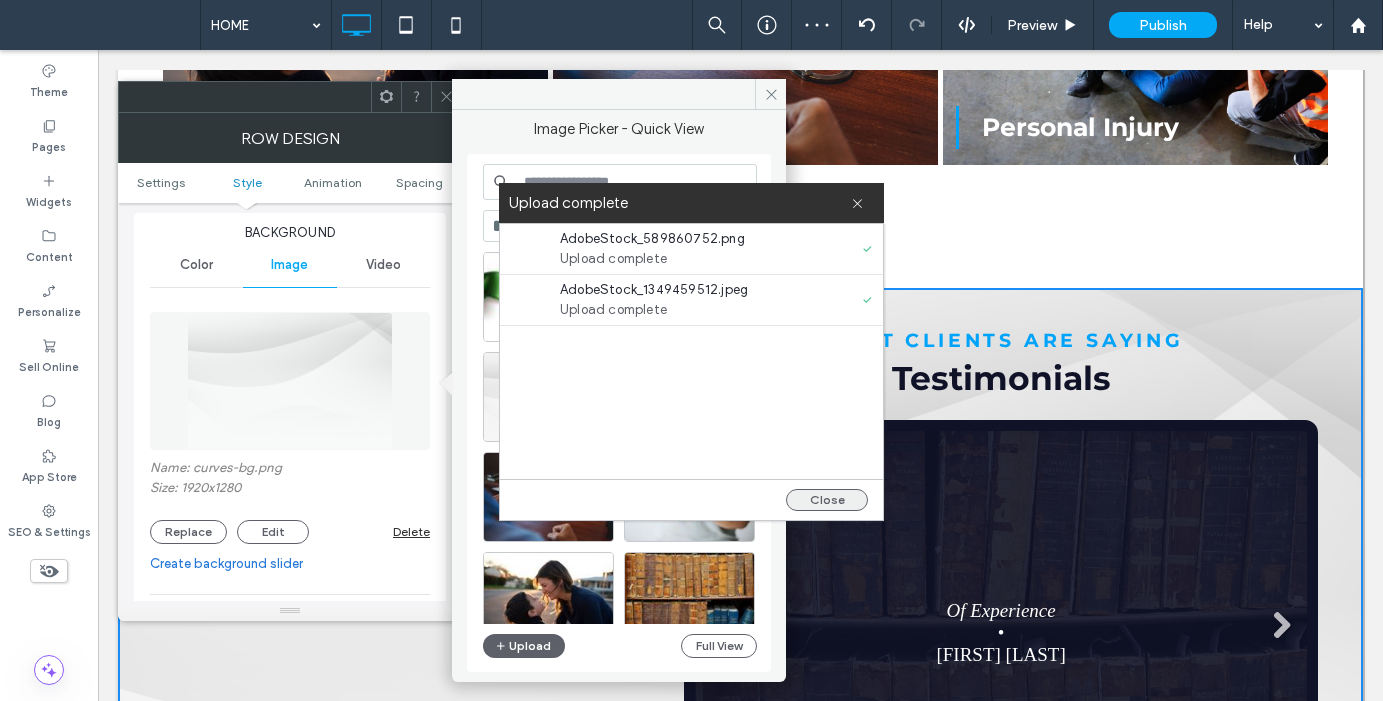 click on "Close" at bounding box center [827, 500] 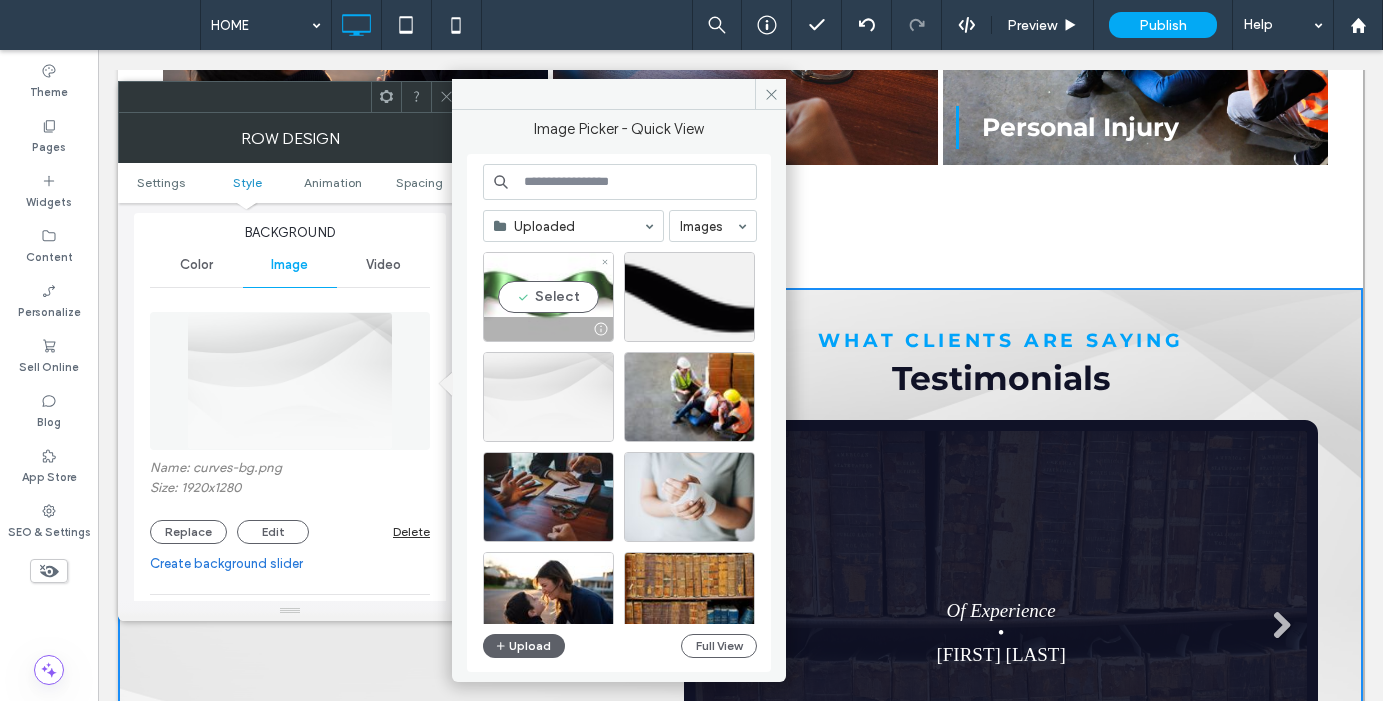 click on "Select" at bounding box center [548, 297] 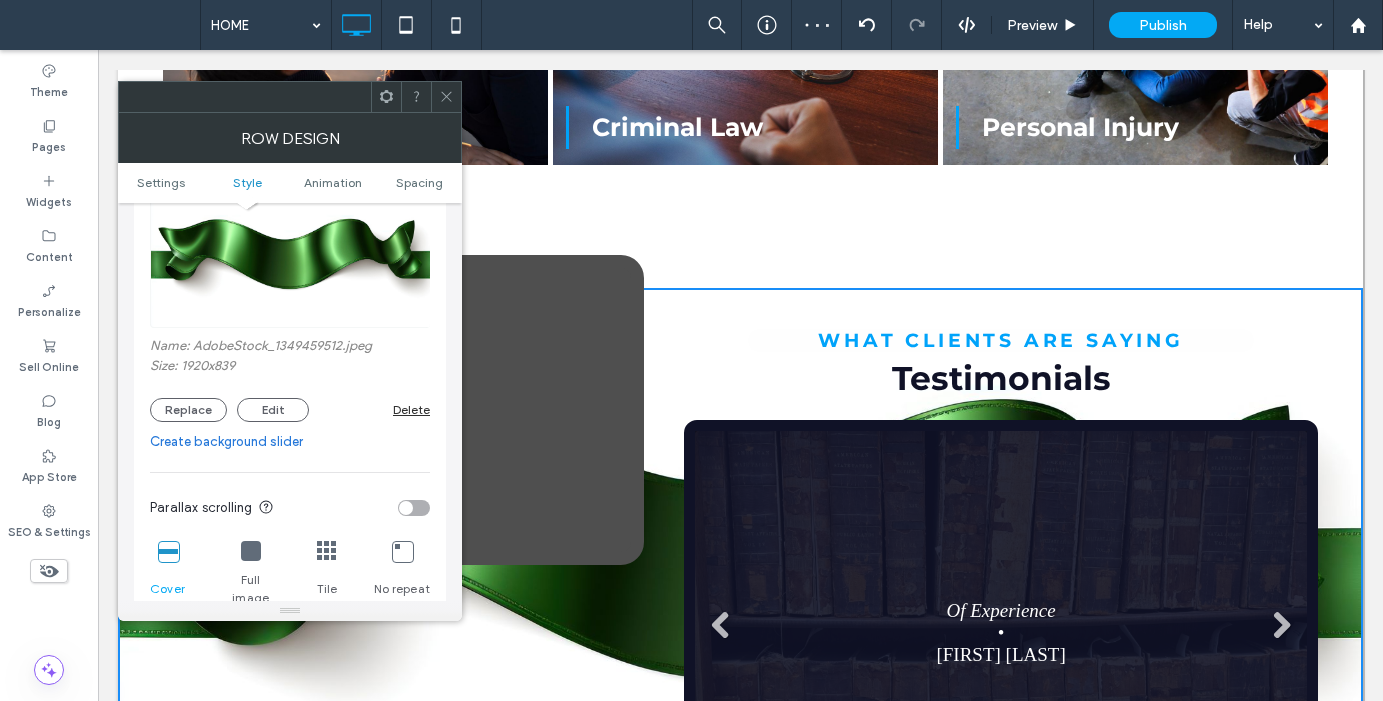 scroll, scrollTop: 340, scrollLeft: 0, axis: vertical 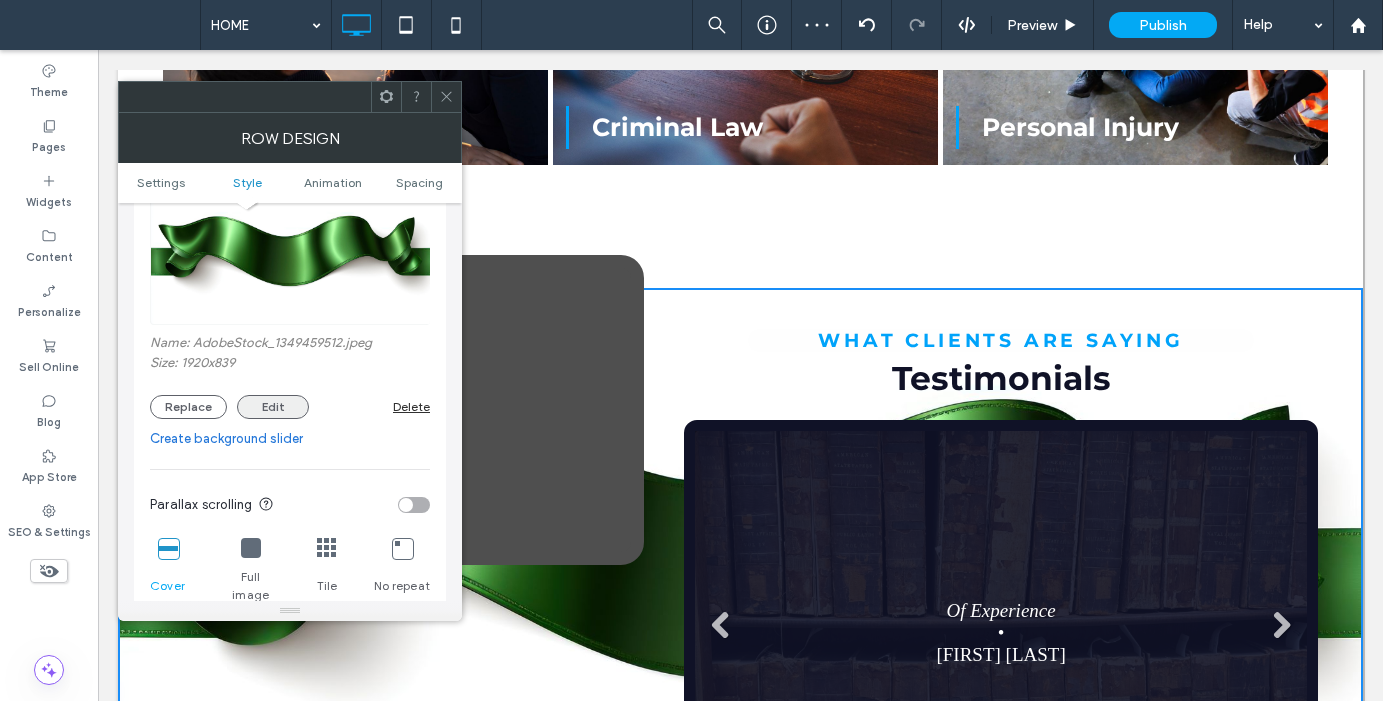 click on "Edit" at bounding box center (273, 407) 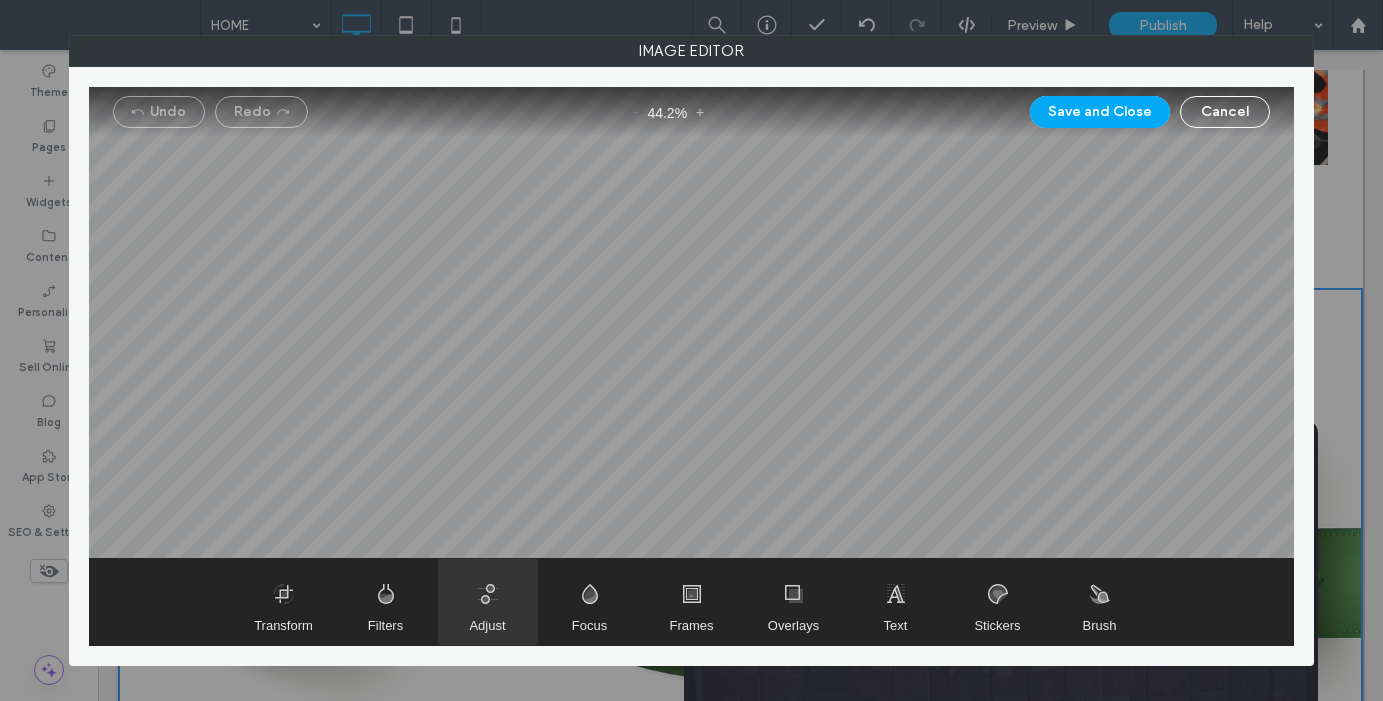 click at bounding box center [488, 602] 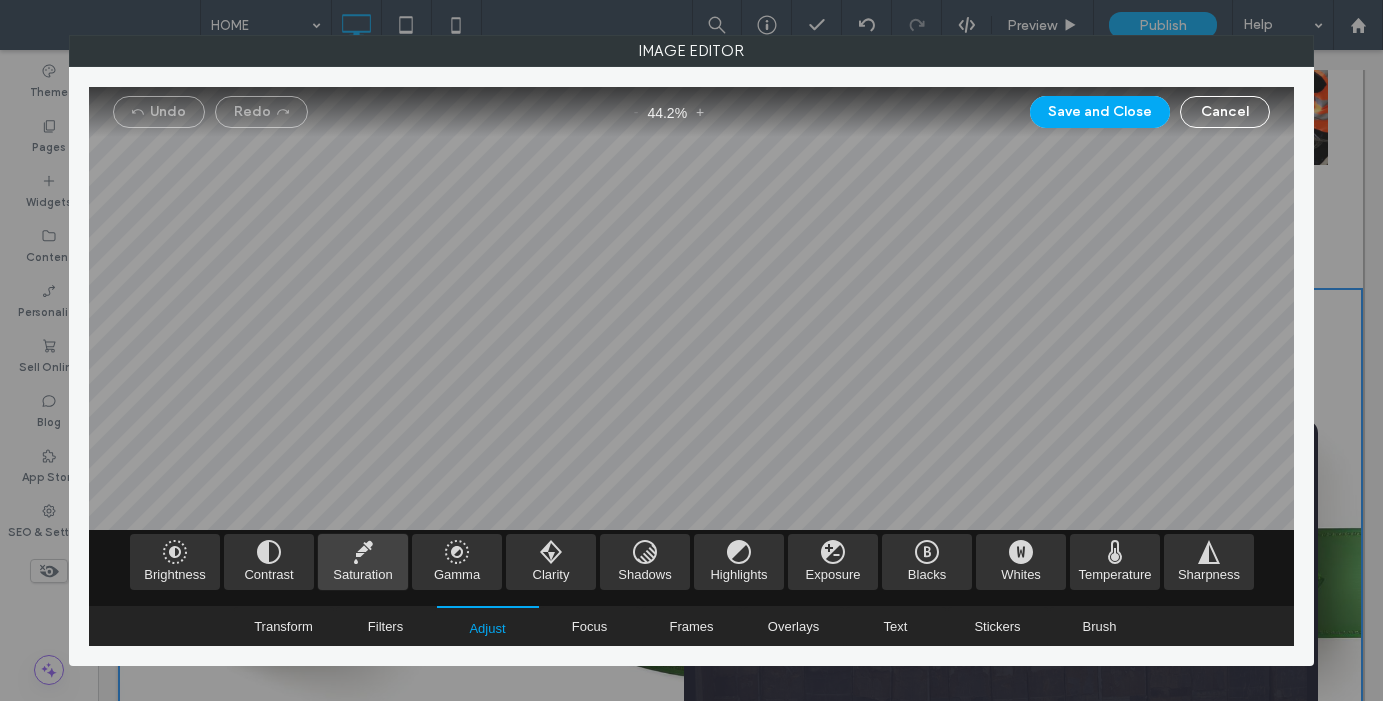 click at bounding box center (363, 562) 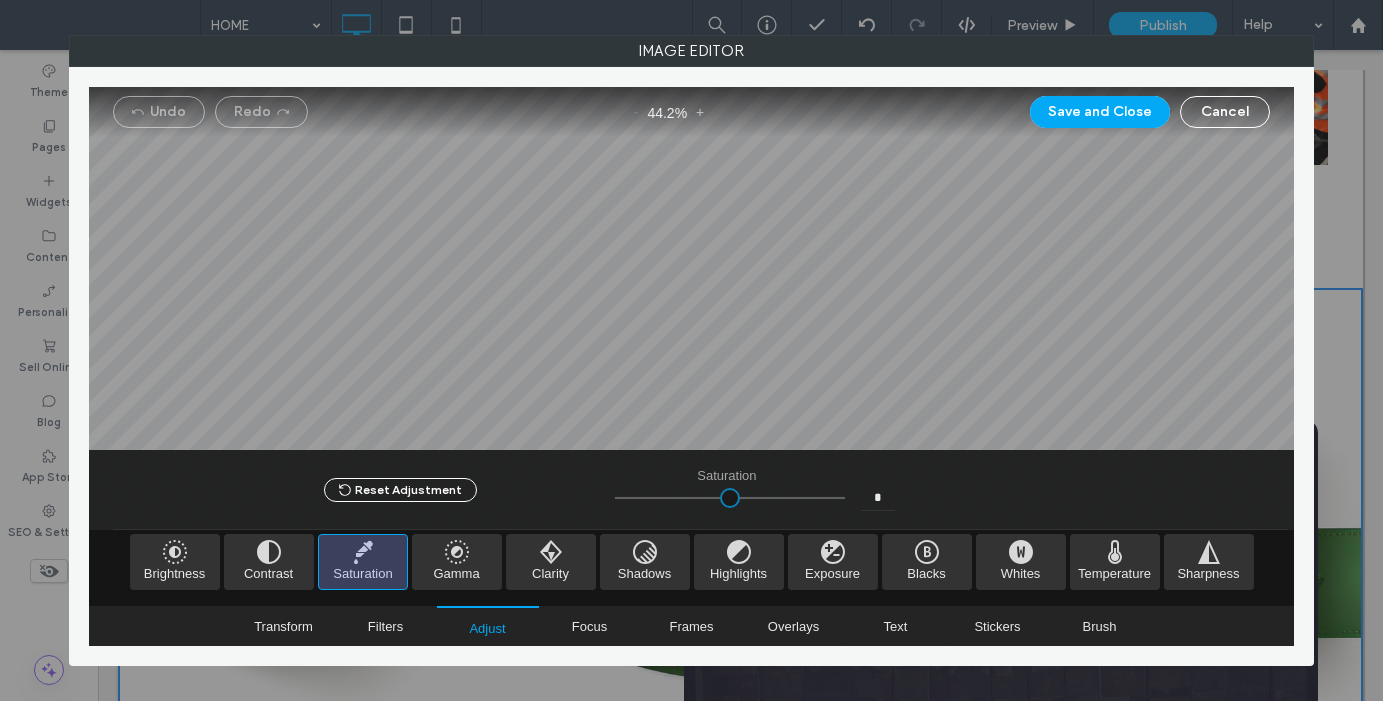 type on "*****" 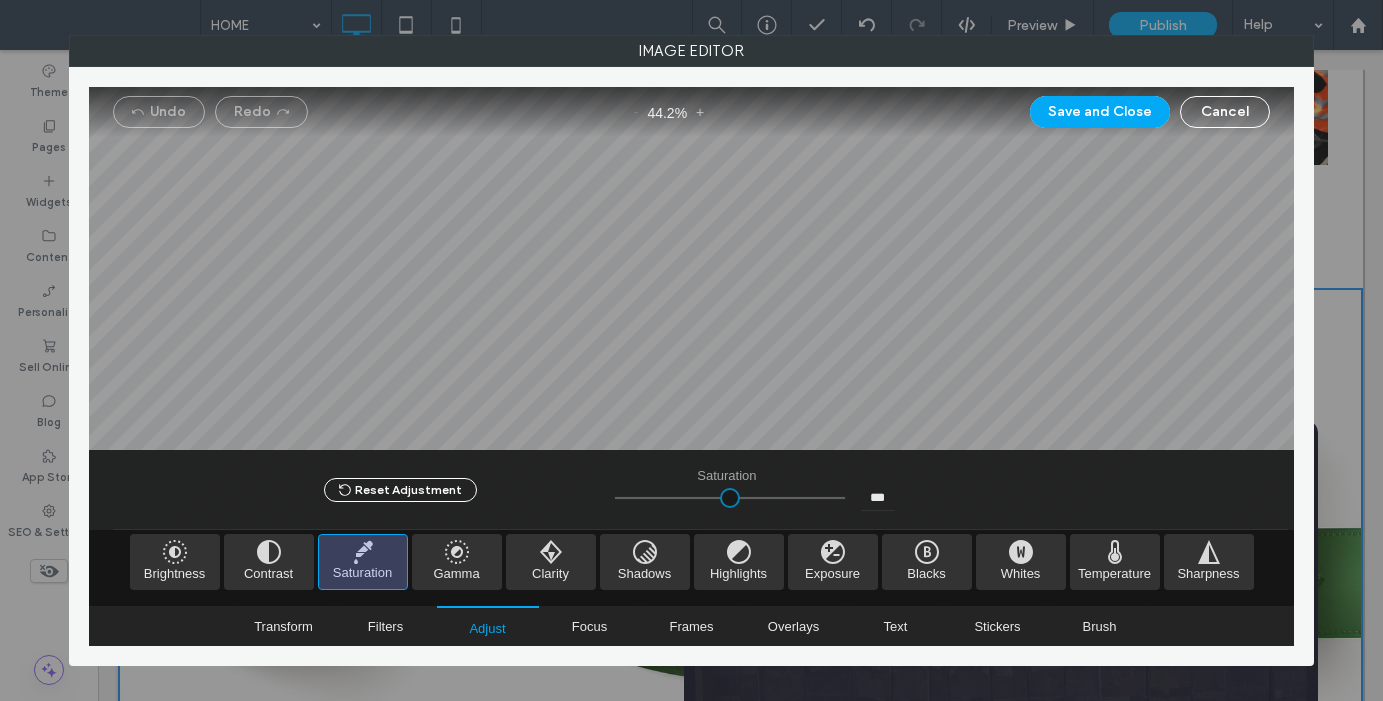 type on "**" 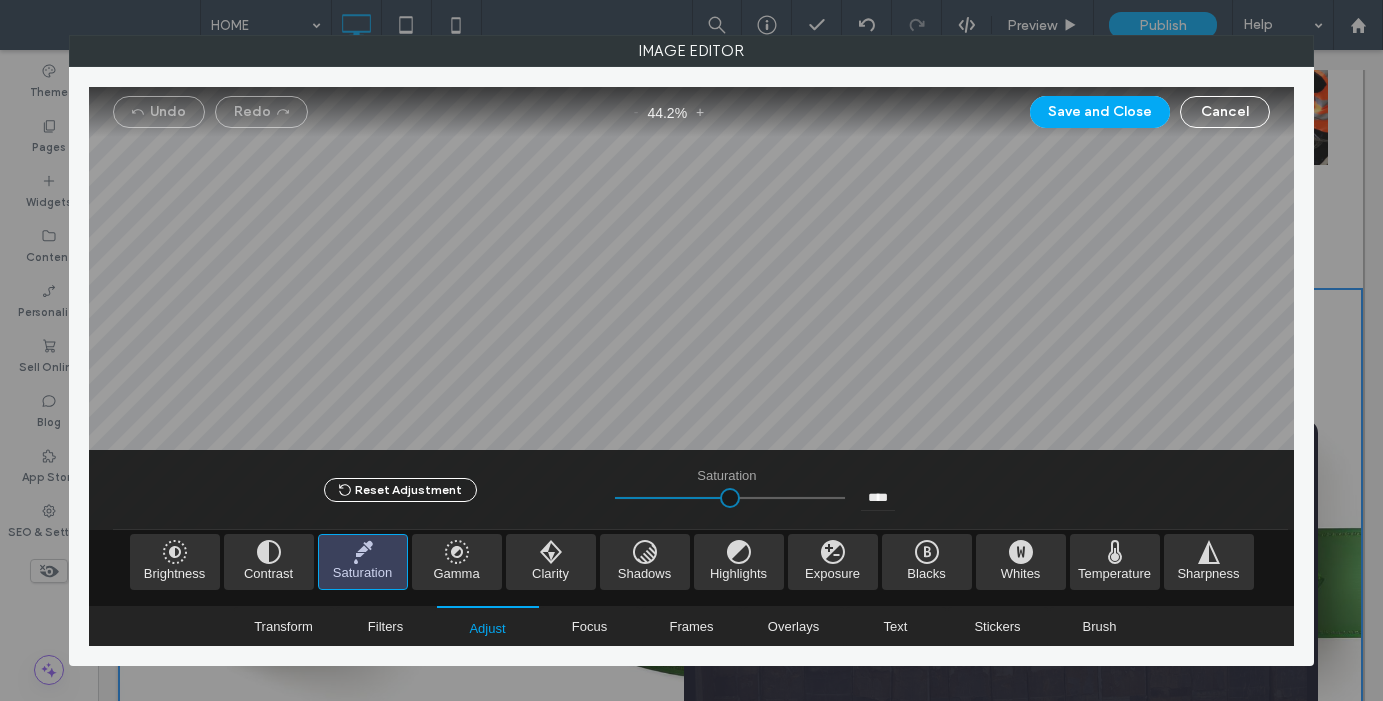 drag, startPoint x: 734, startPoint y: 503, endPoint x: 521, endPoint y: 459, distance: 217.49713 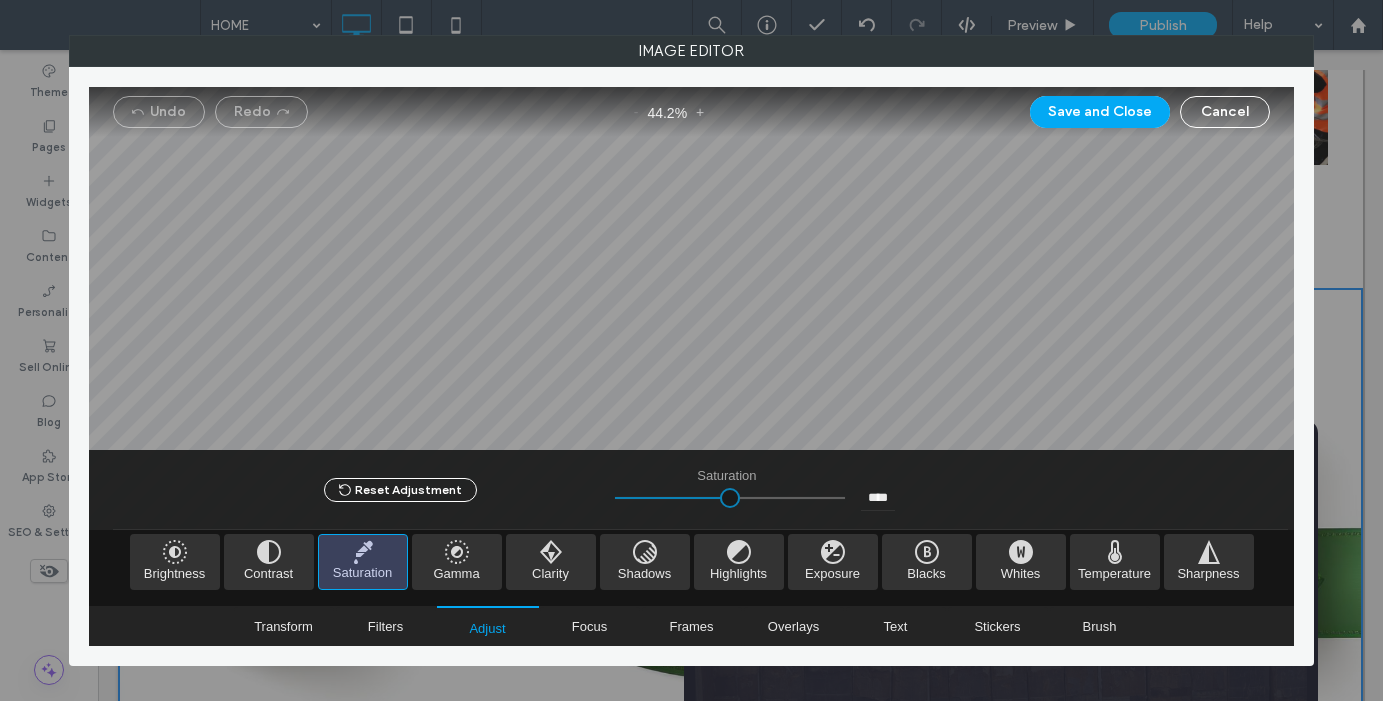 type on "**" 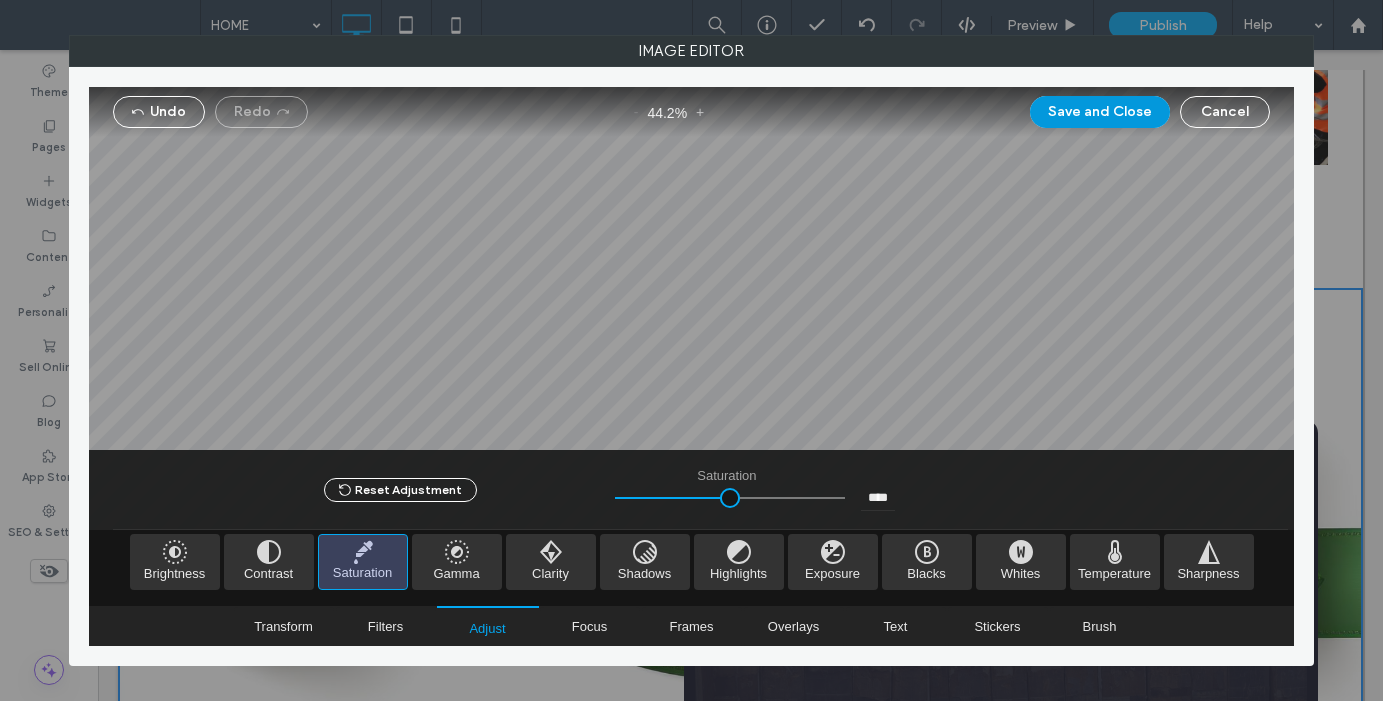 click on "Save and Close" at bounding box center [1100, 112] 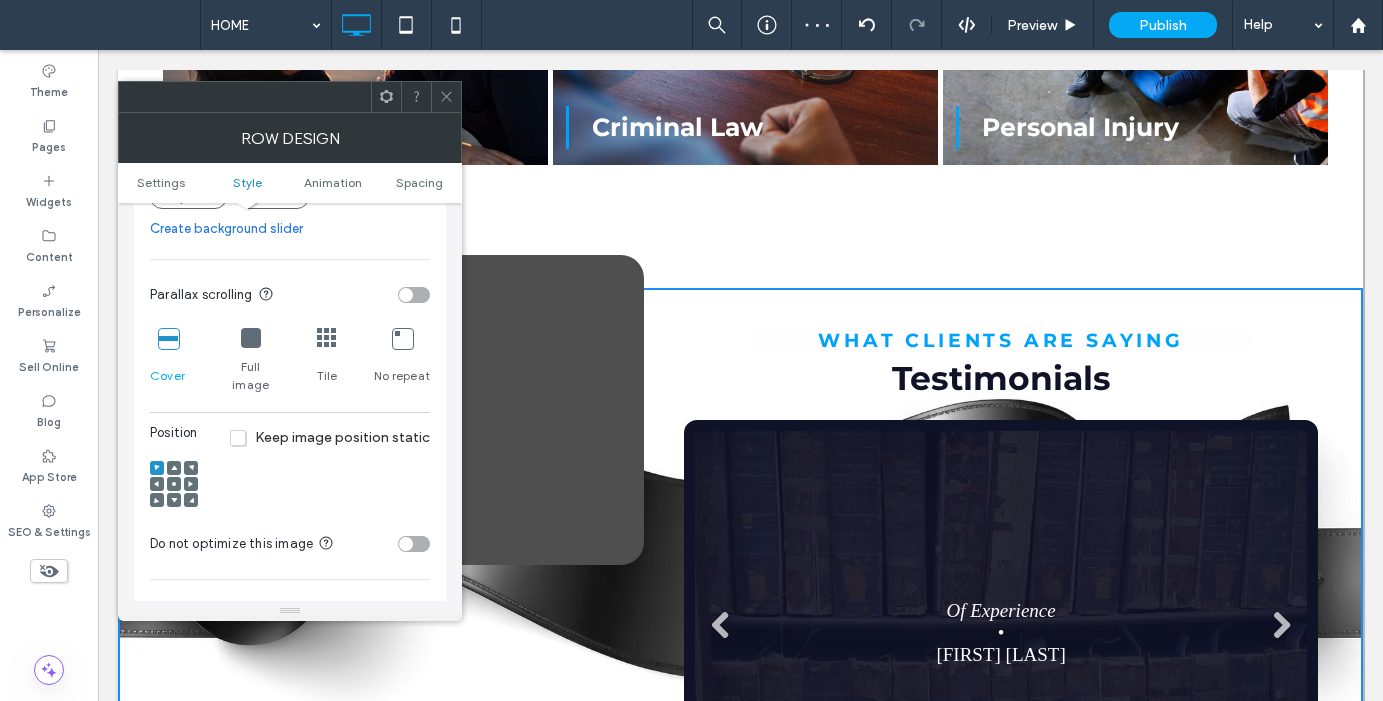 scroll, scrollTop: 601, scrollLeft: 0, axis: vertical 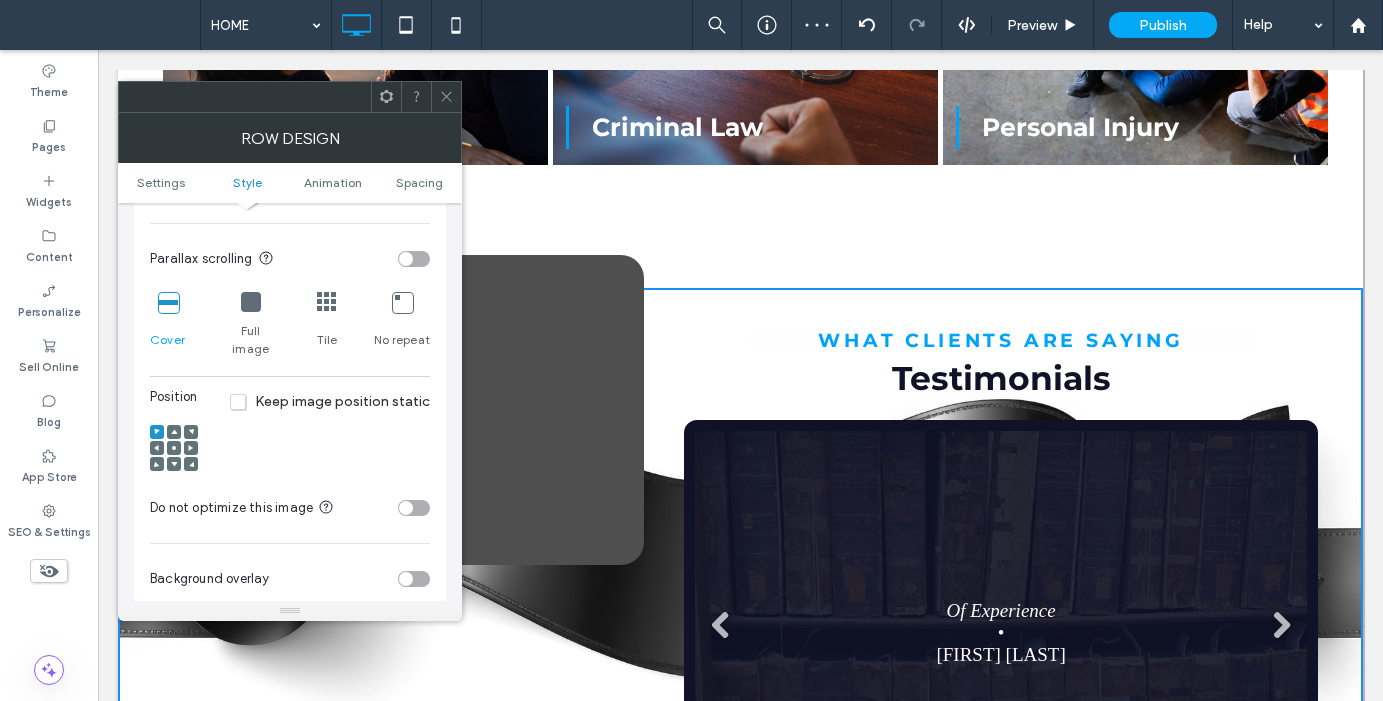 click 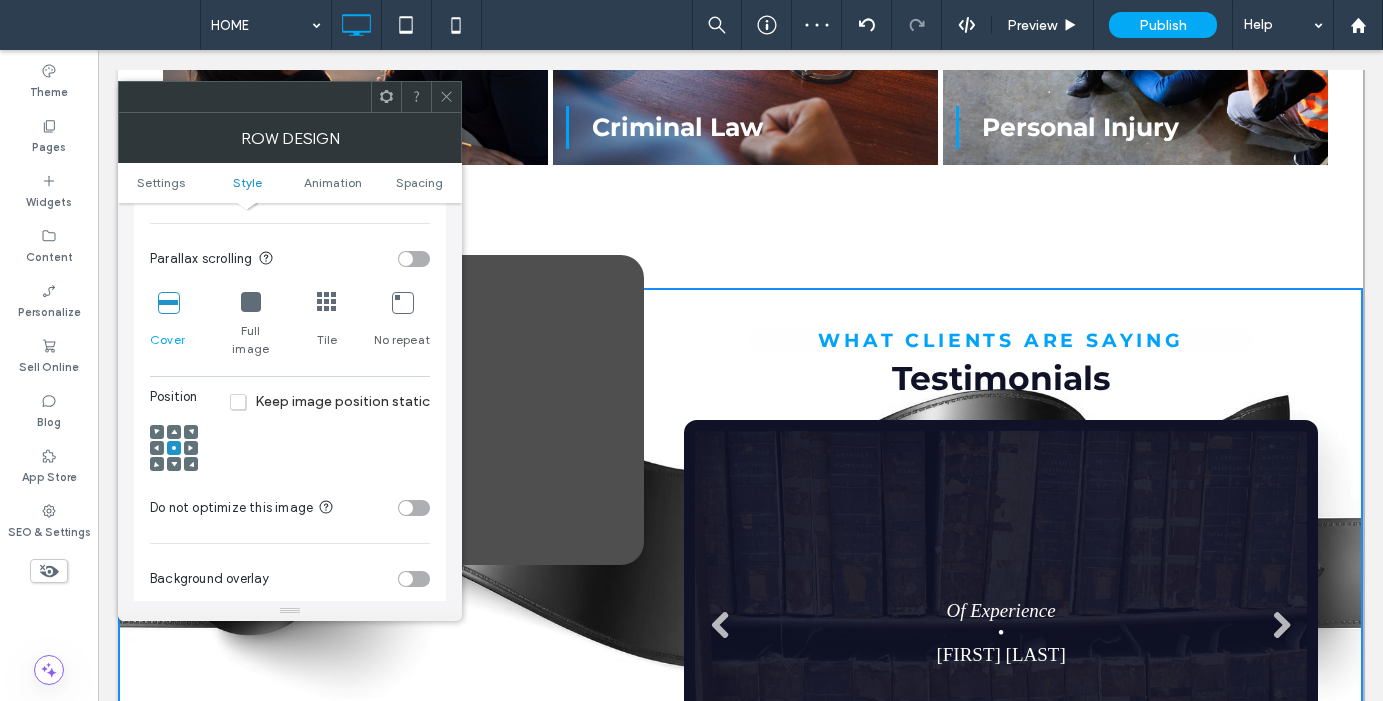 click at bounding box center [414, 579] 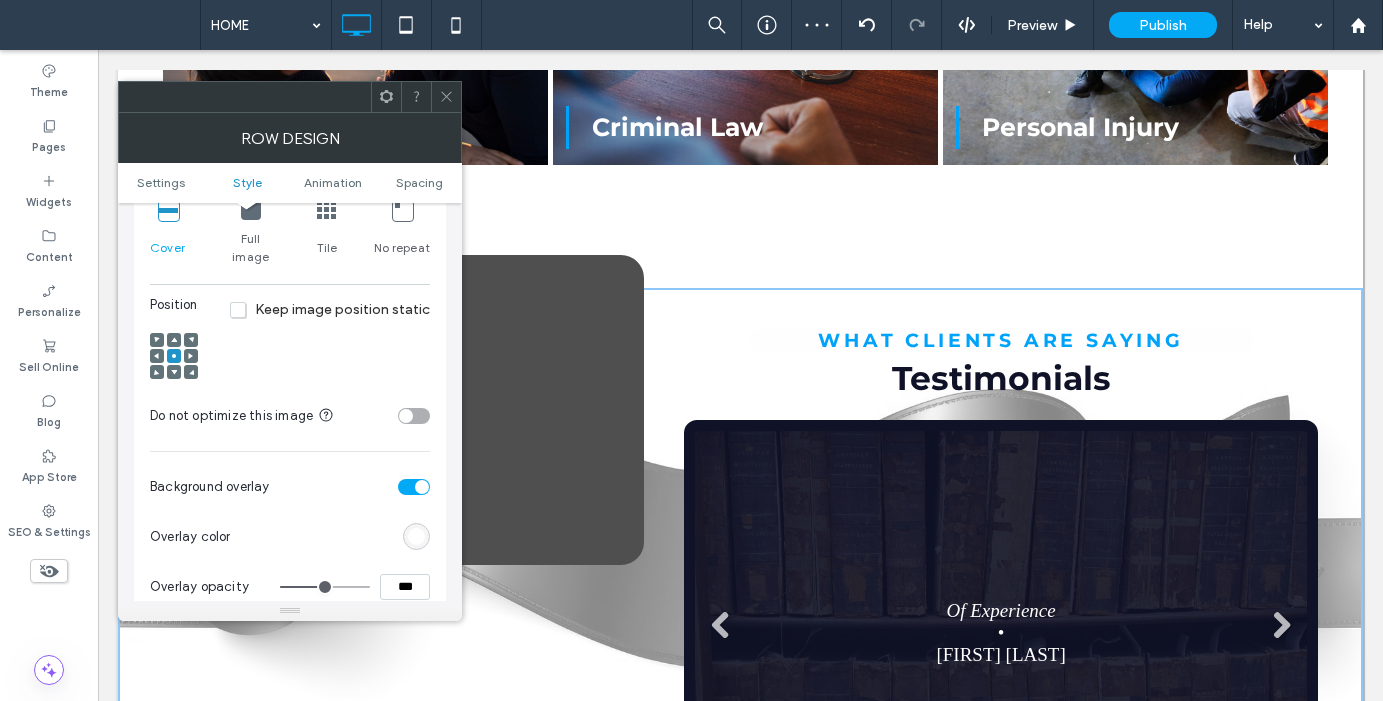 scroll, scrollTop: 720, scrollLeft: 0, axis: vertical 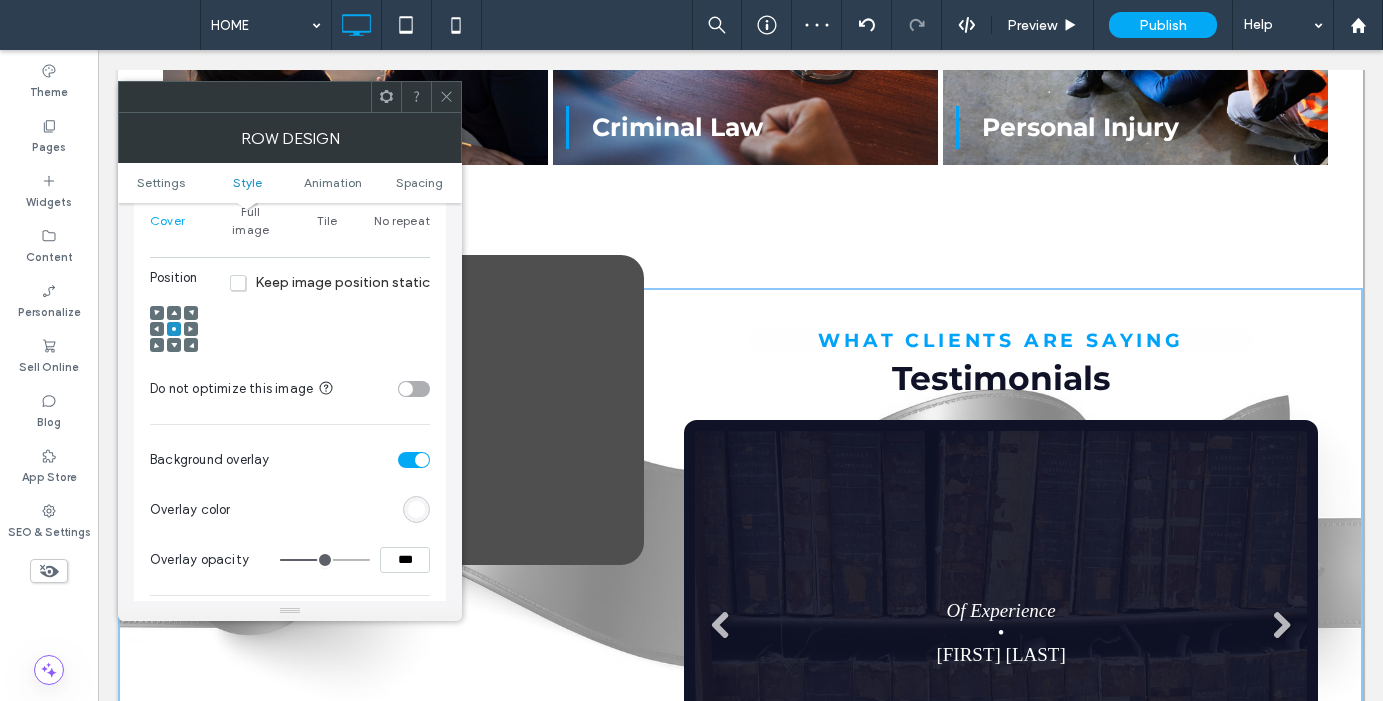 drag, startPoint x: 408, startPoint y: 548, endPoint x: 364, endPoint y: 541, distance: 44.553337 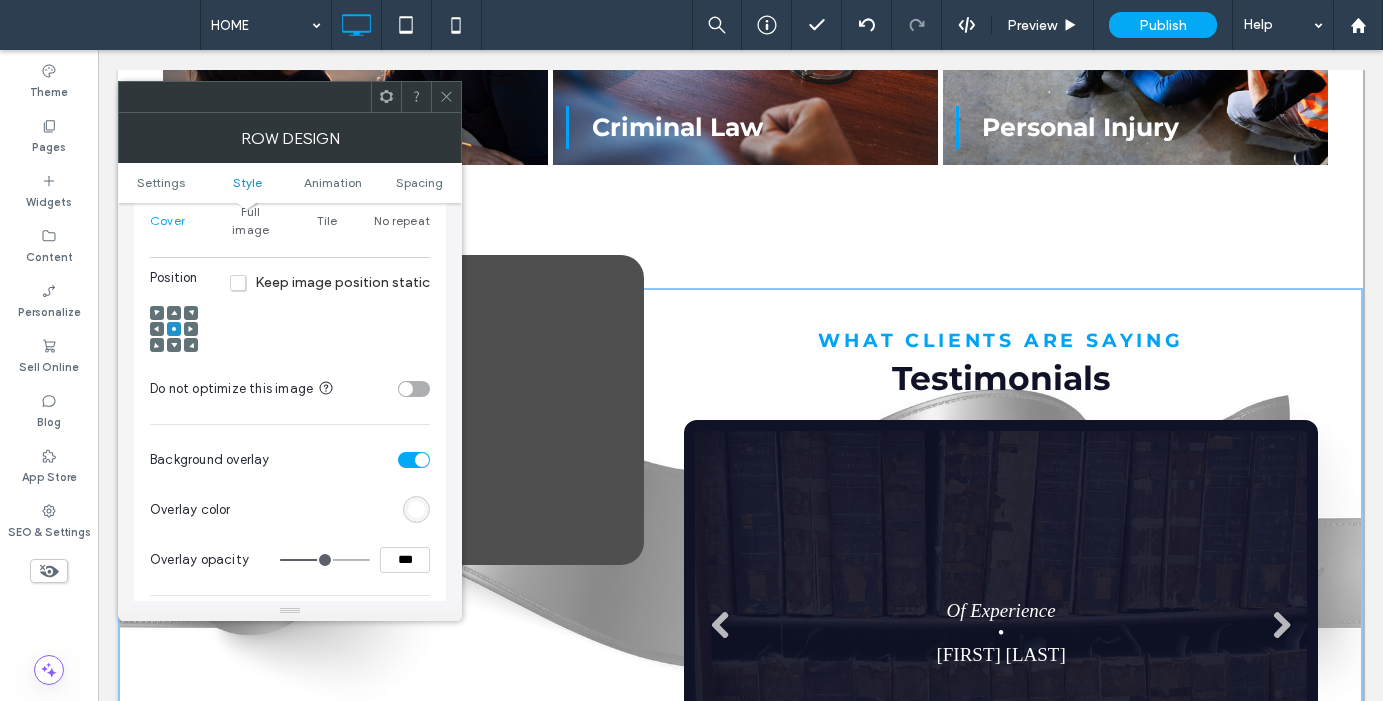 click at bounding box center (416, 509) 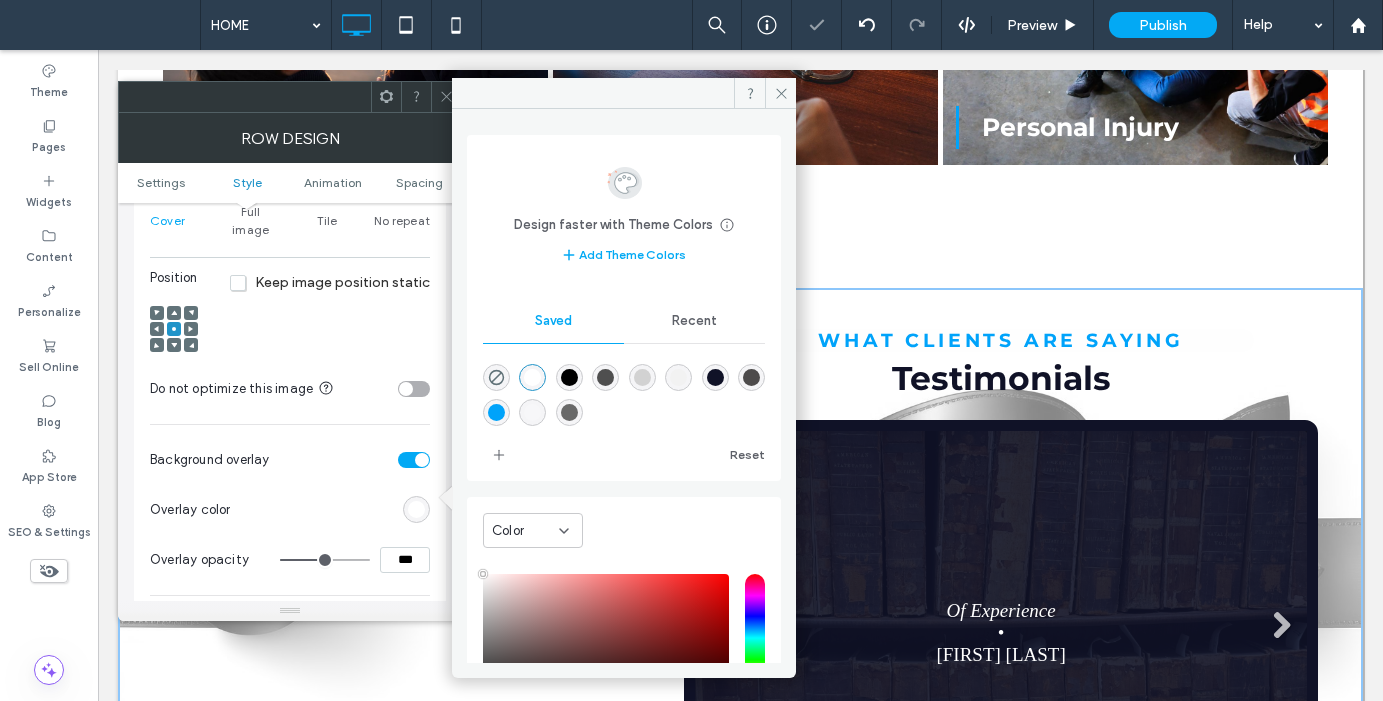 click at bounding box center [678, 377] 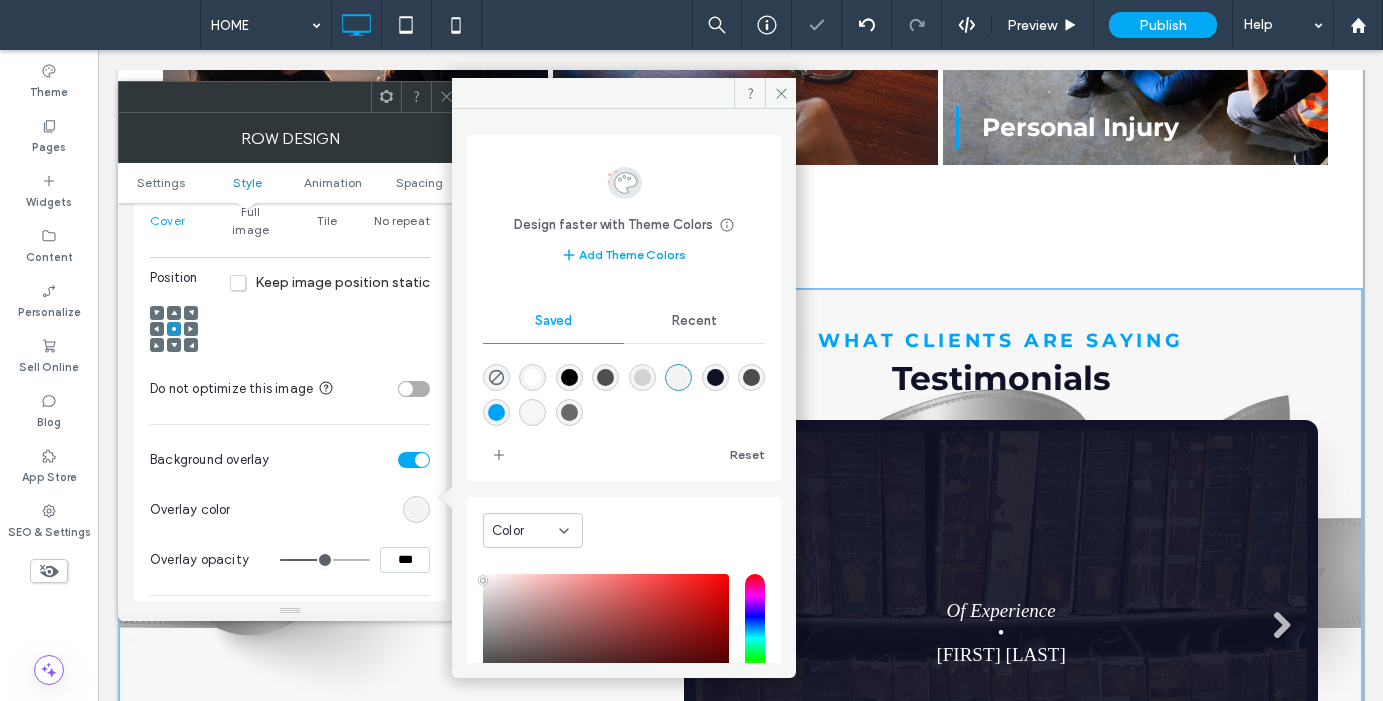 click on "***" at bounding box center [405, 560] 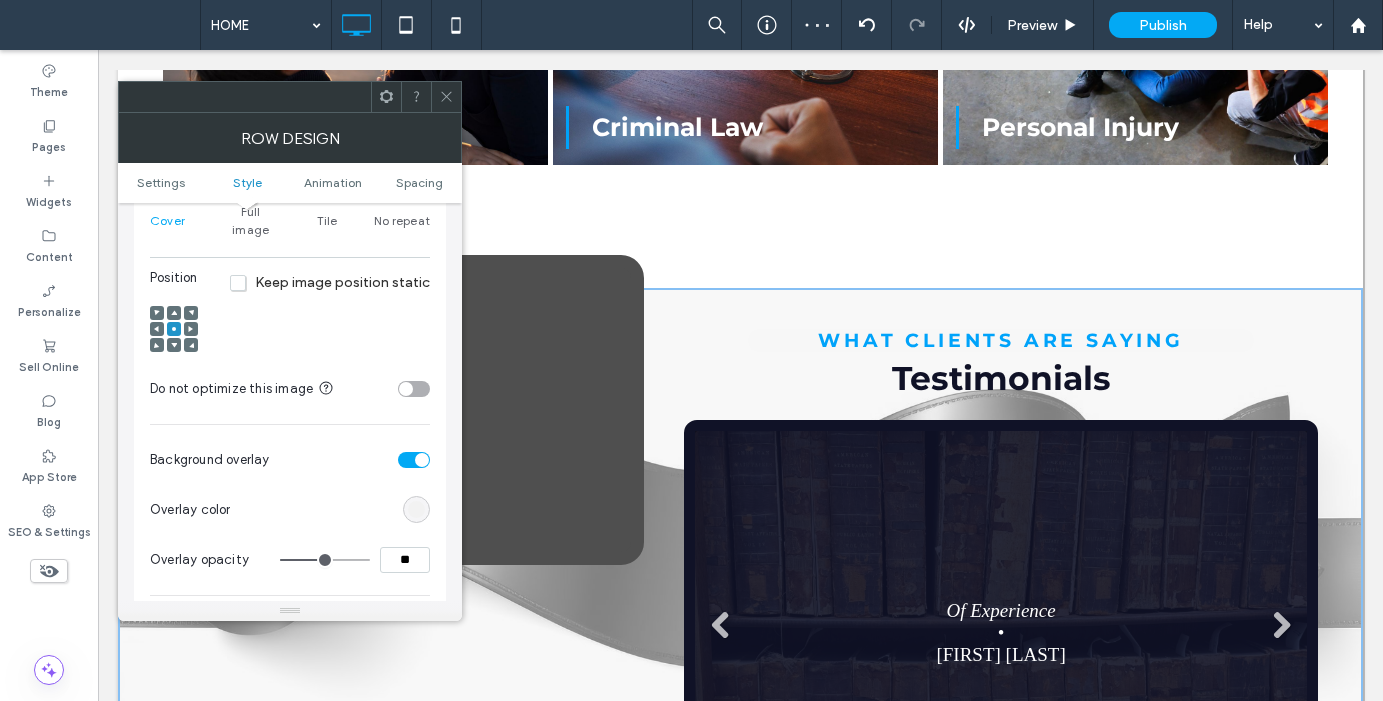 type on "**" 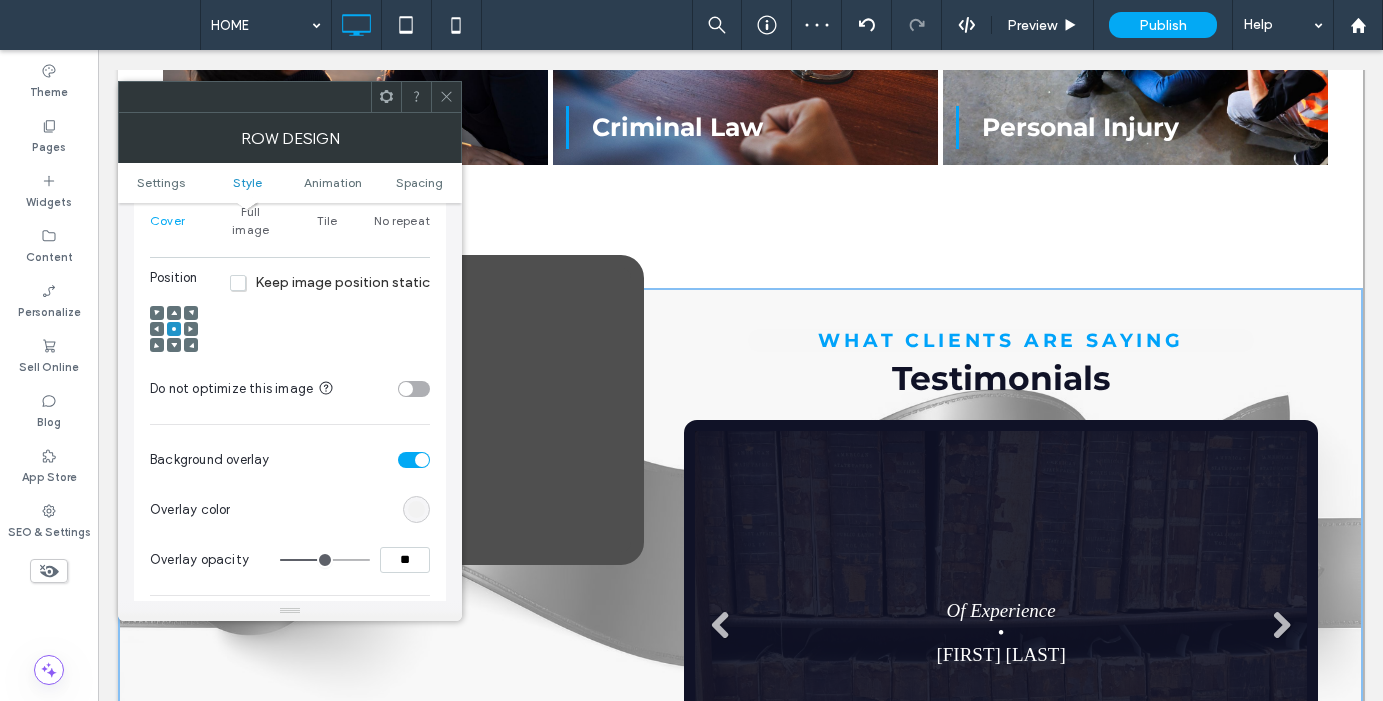 type on "**" 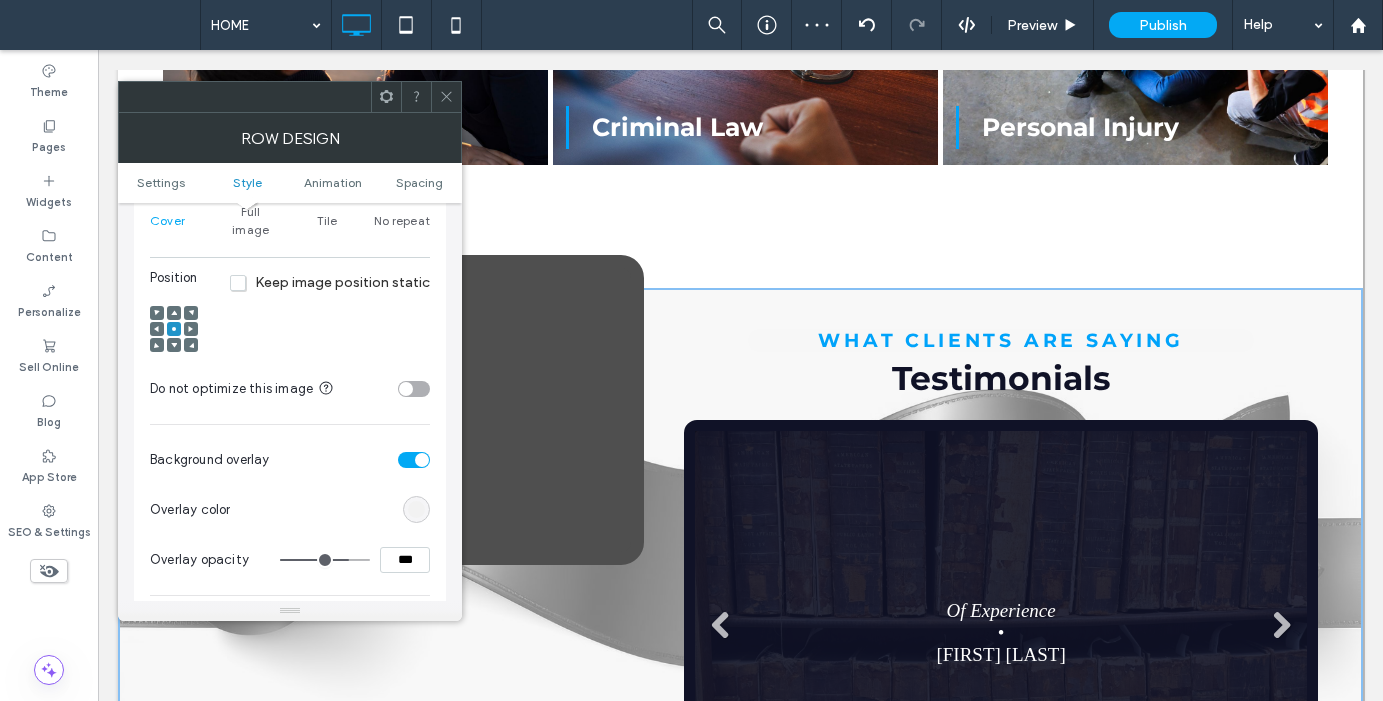 click on "Overlay color" at bounding box center (290, 510) 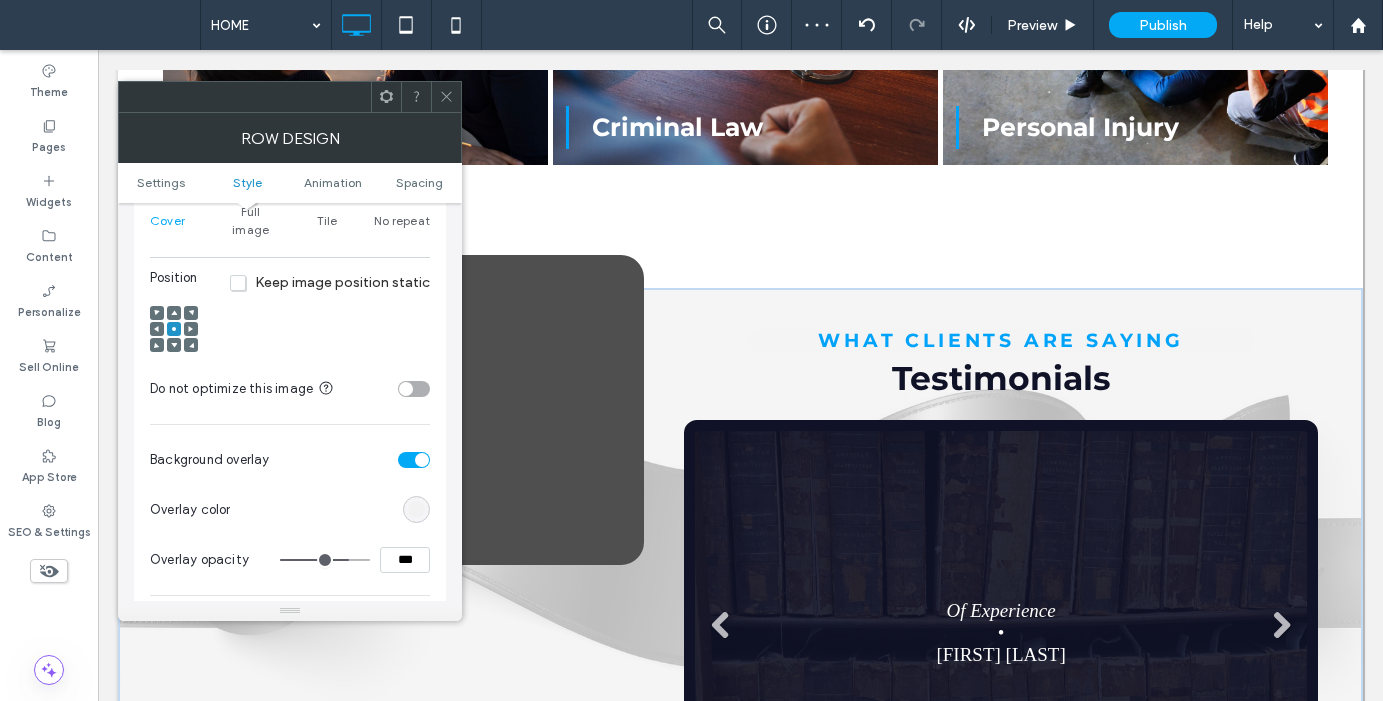 click on "***" at bounding box center [405, 560] 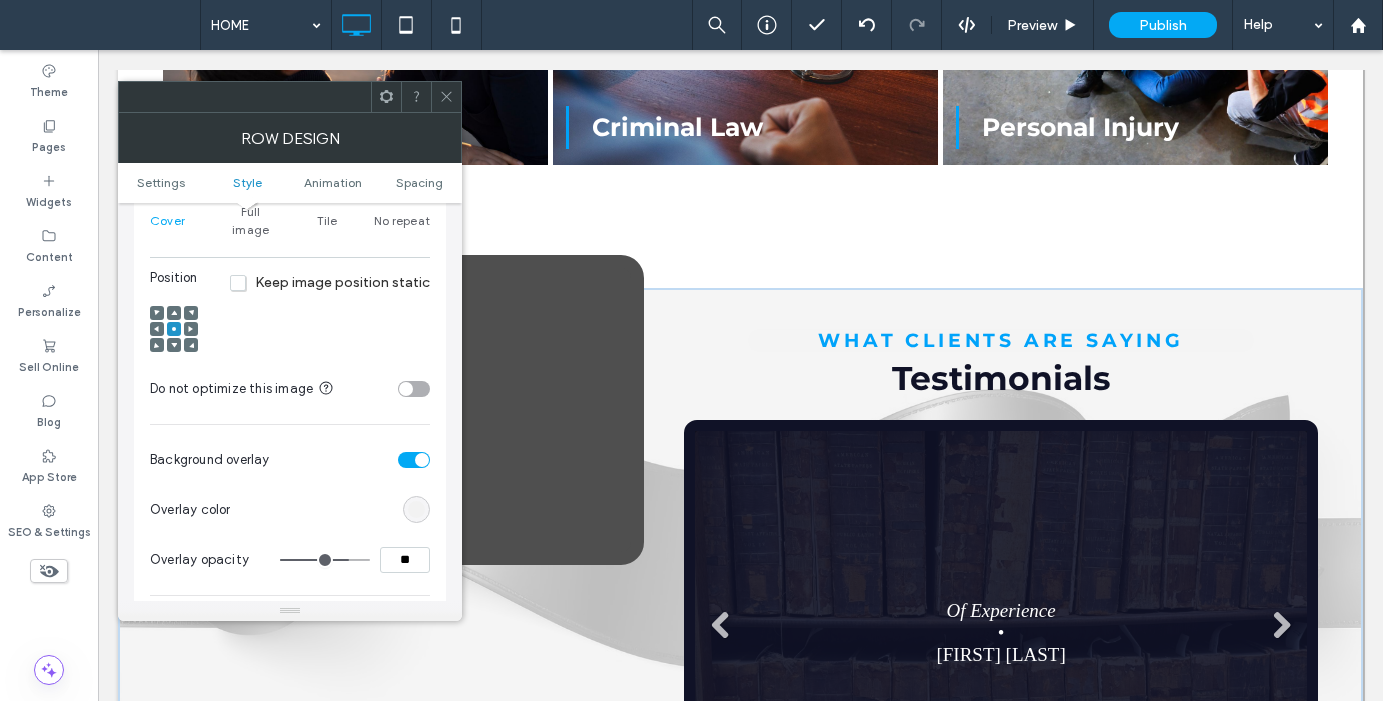 type on "**" 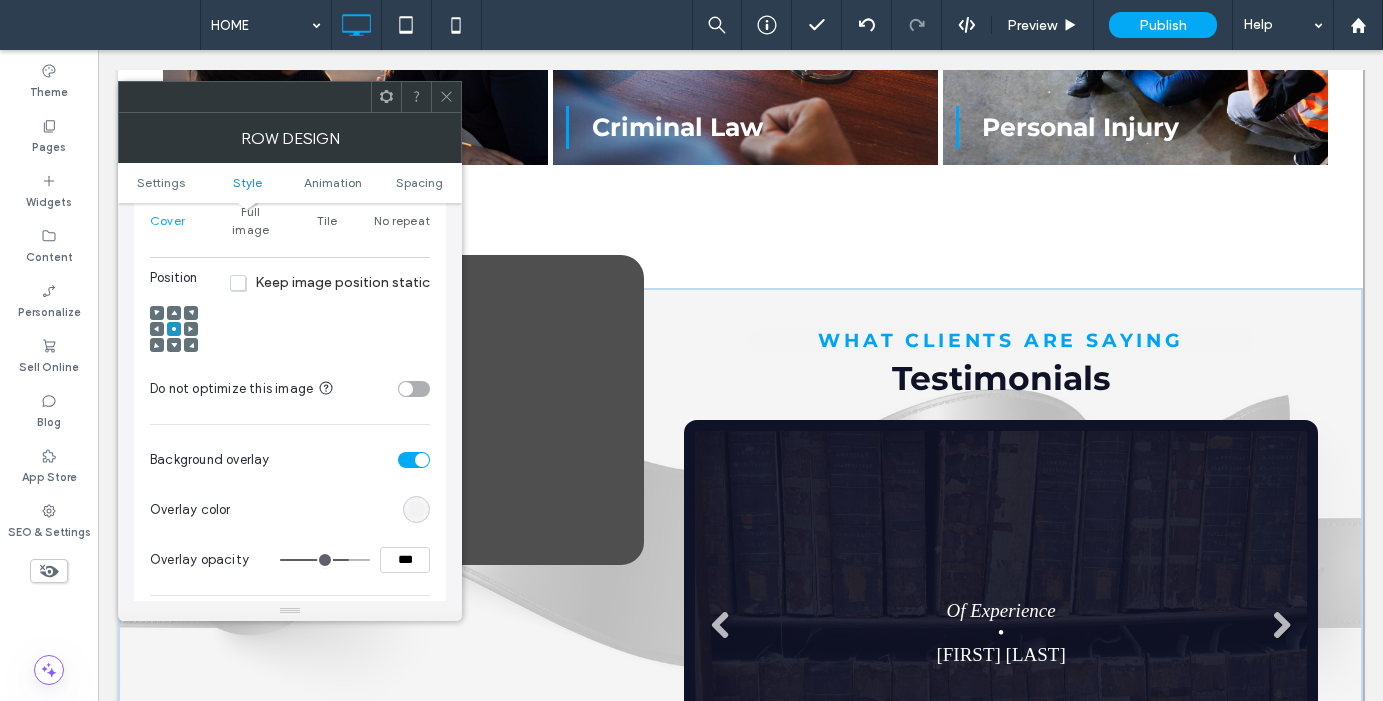 click on "Overlay color" at bounding box center (290, 510) 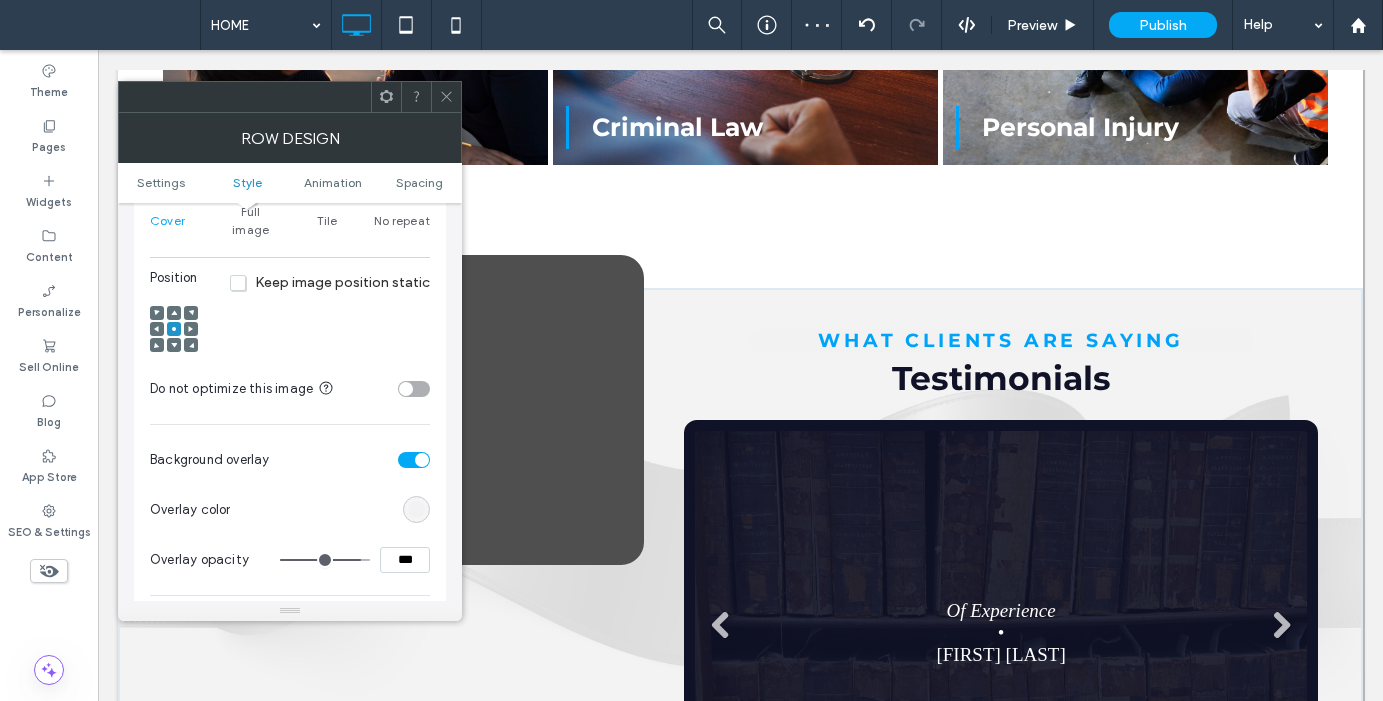 click at bounding box center (446, 97) 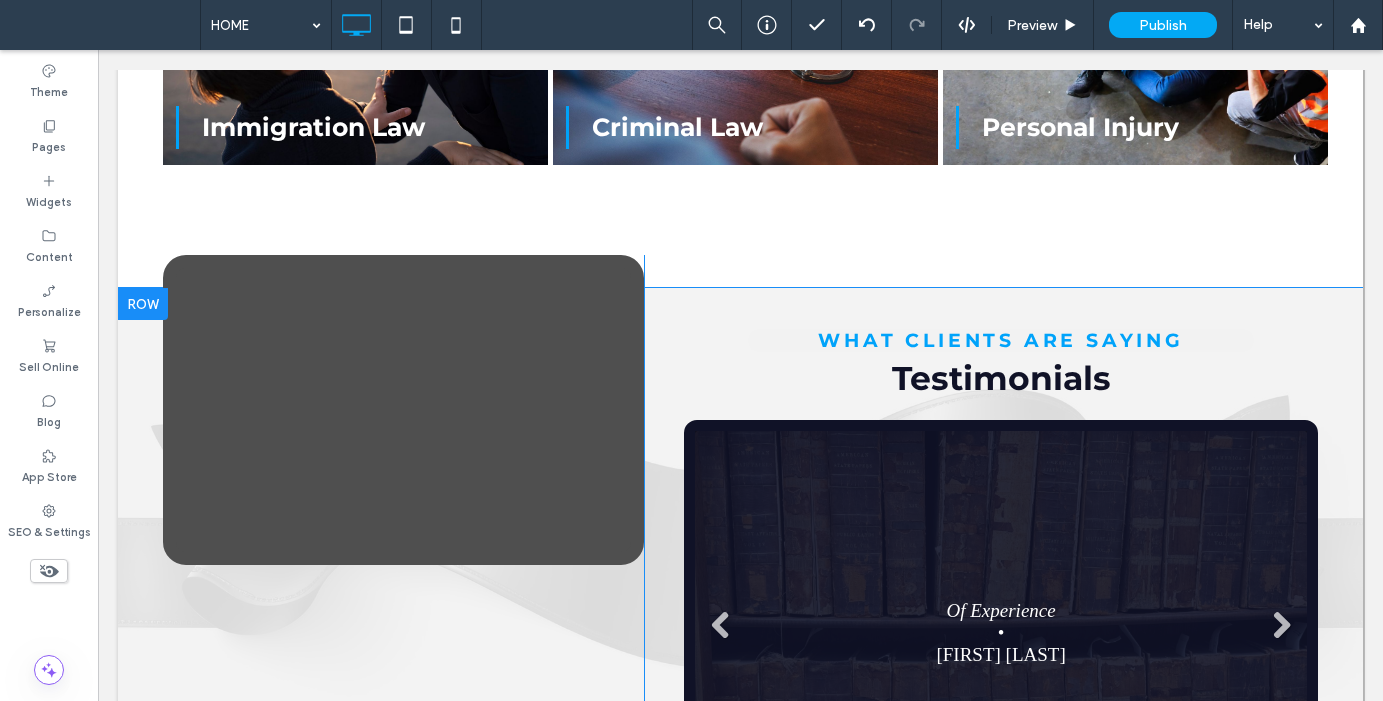 scroll, scrollTop: 1903, scrollLeft: 0, axis: vertical 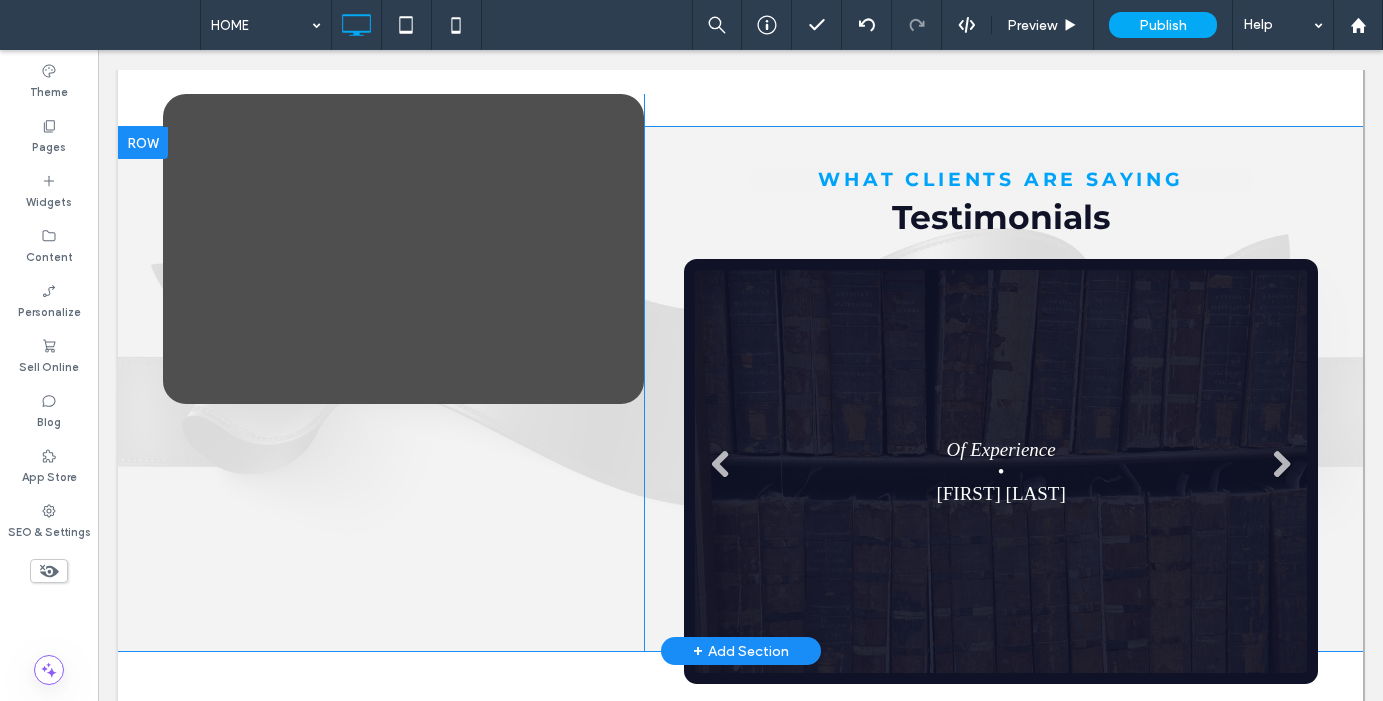 click at bounding box center (143, 143) 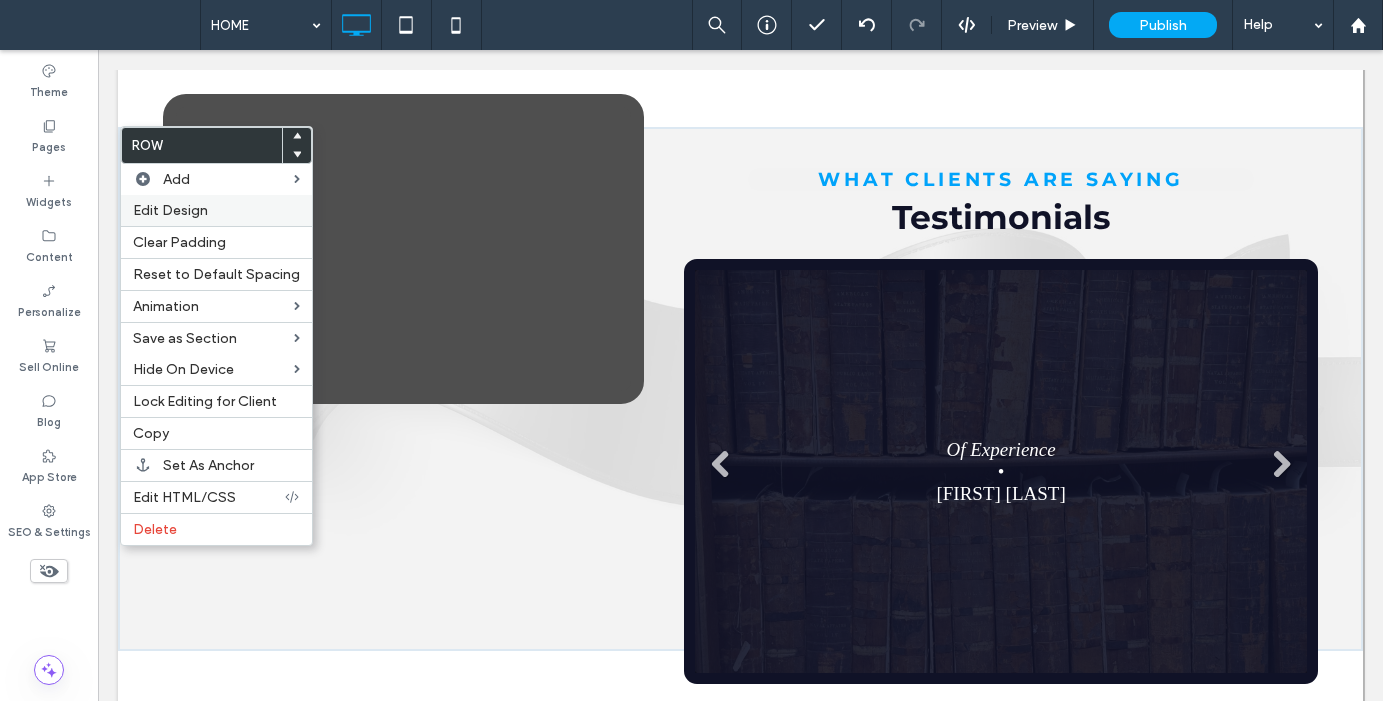 click on "Edit Design" at bounding box center (170, 210) 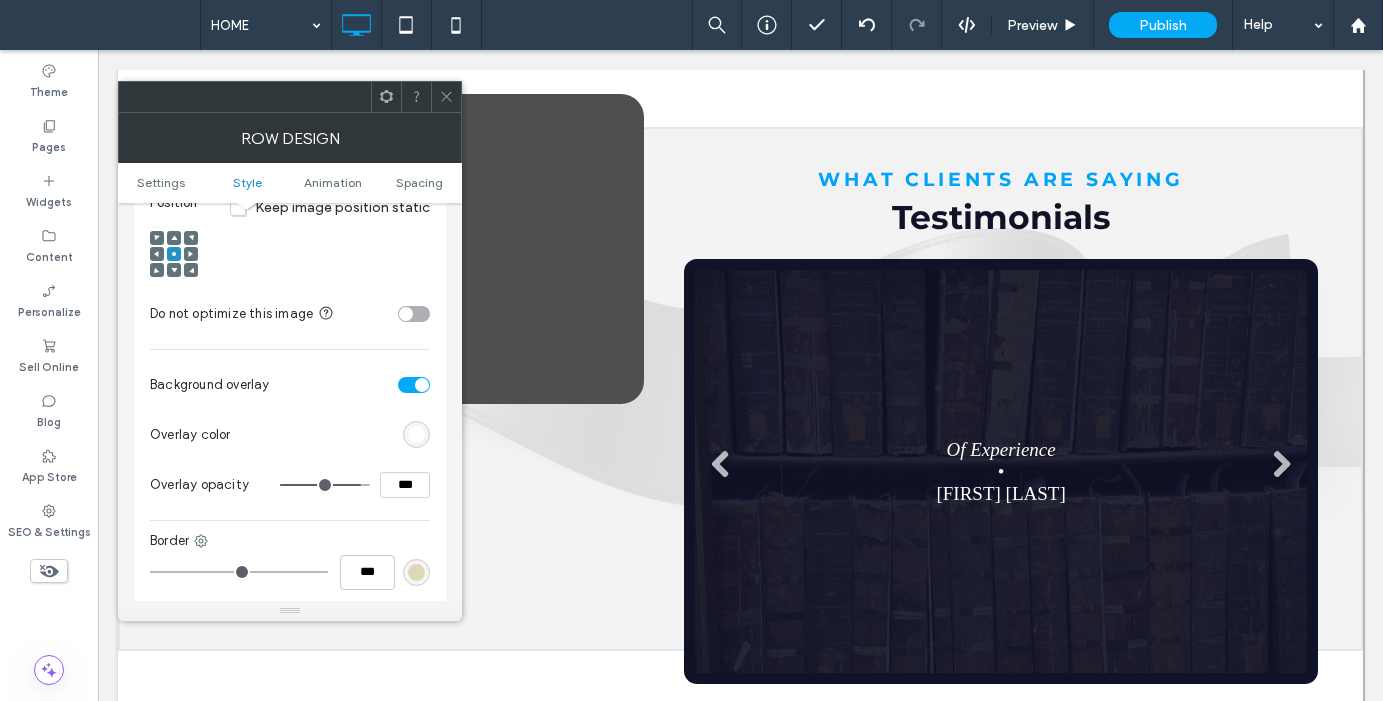 scroll, scrollTop: 807, scrollLeft: 0, axis: vertical 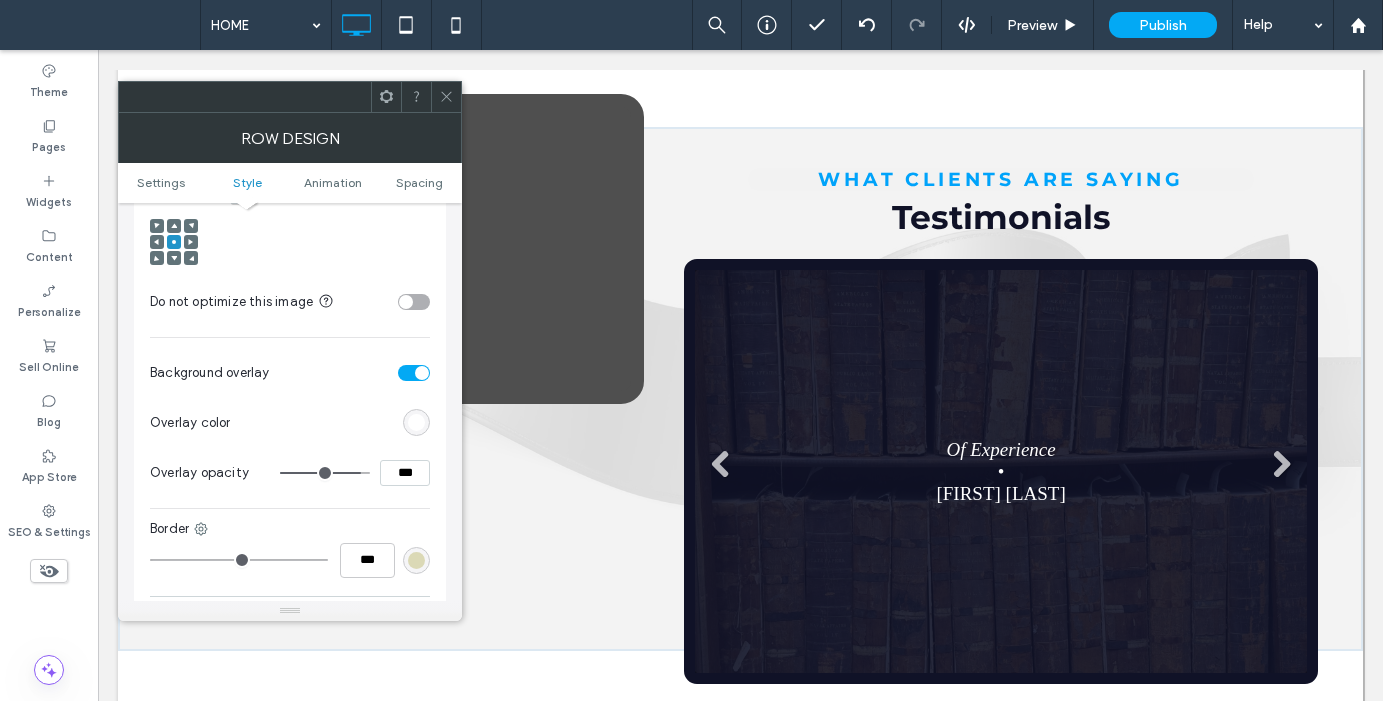click at bounding box center [416, 422] 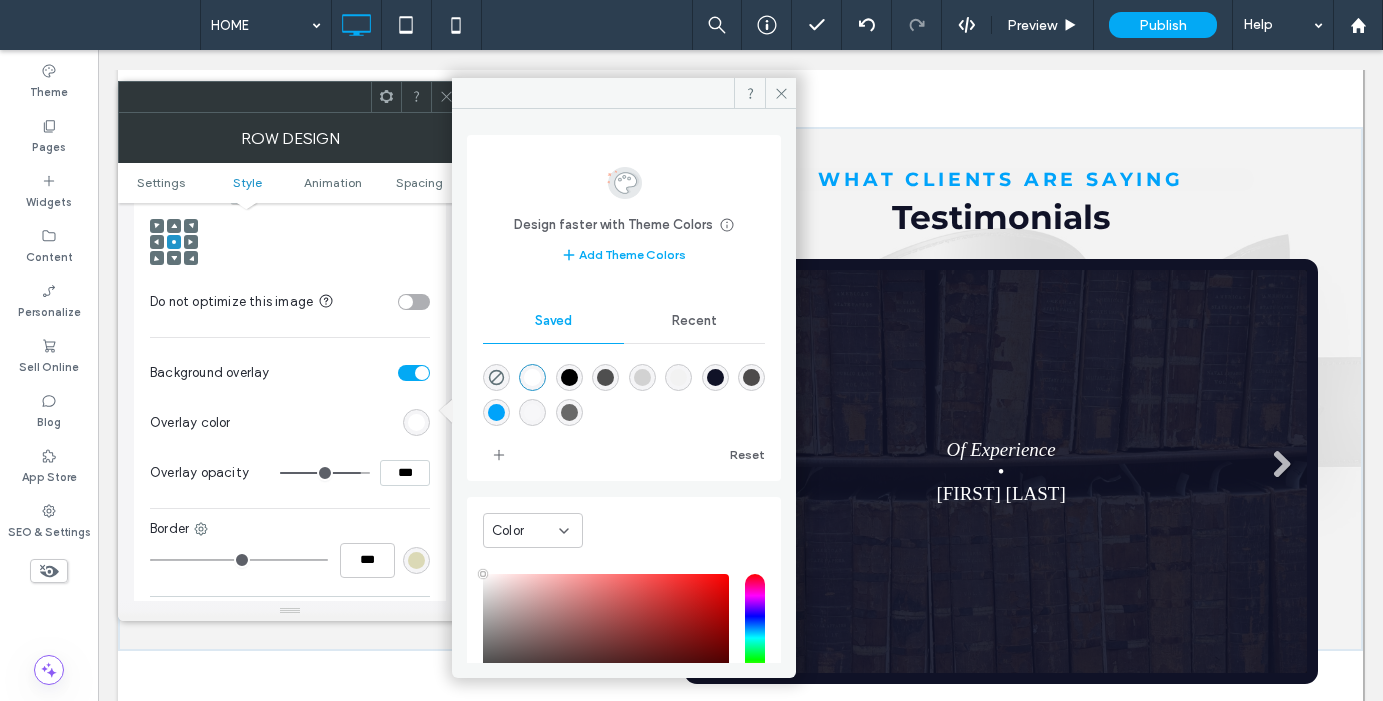 click at bounding box center (532, 377) 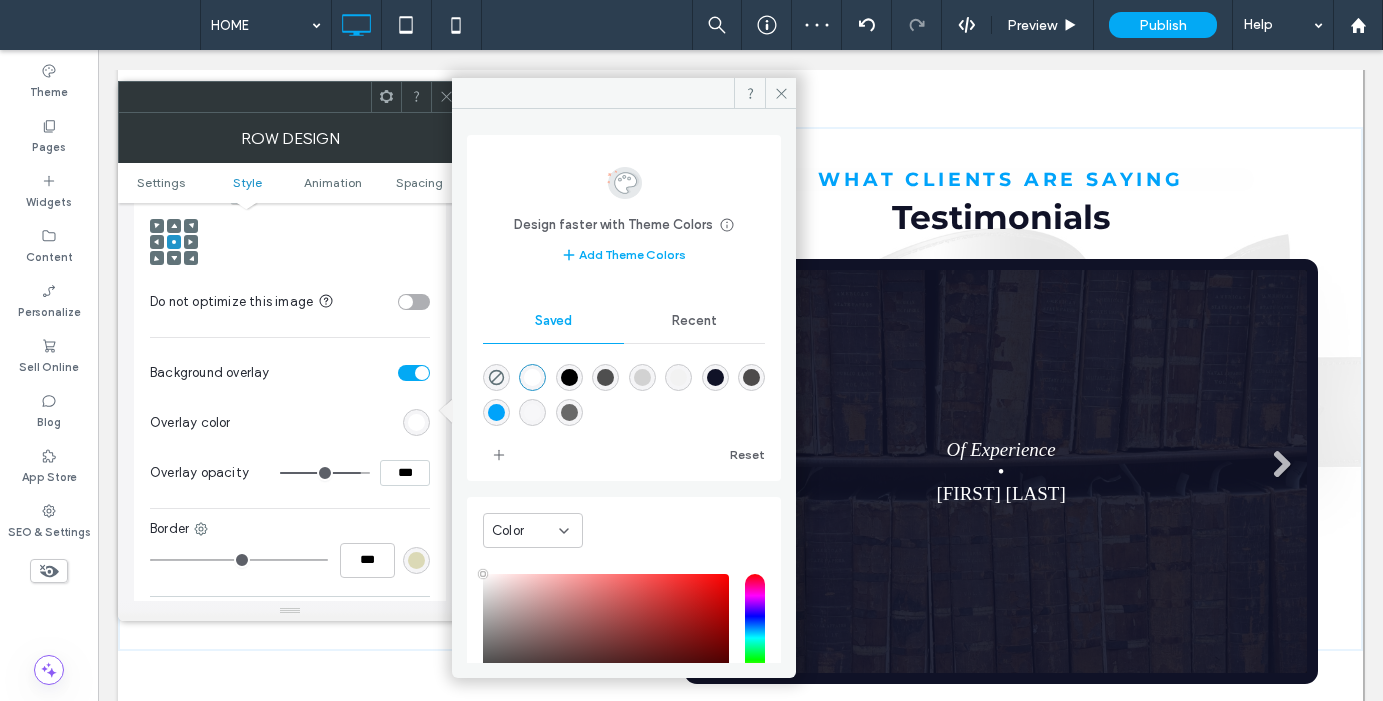 click on "***" at bounding box center (405, 473) 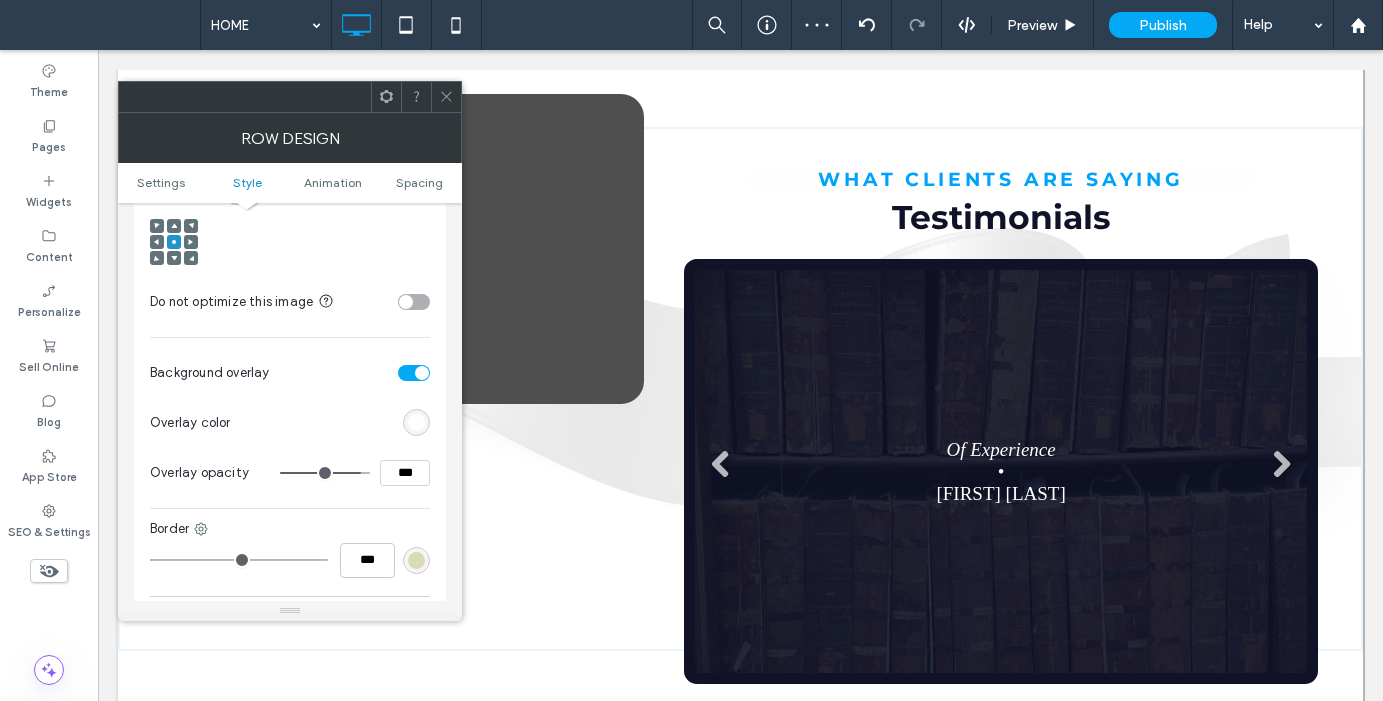 click on "***" at bounding box center (405, 473) 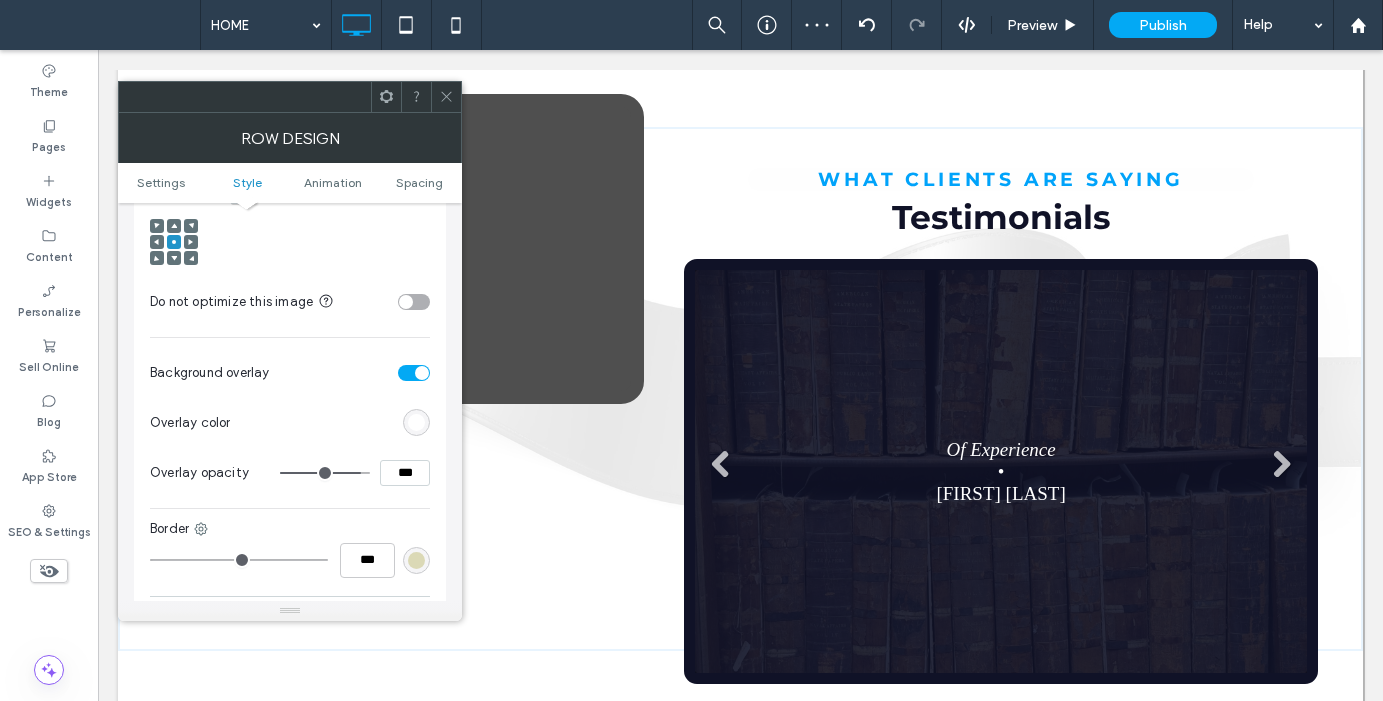 click on "***" at bounding box center [405, 473] 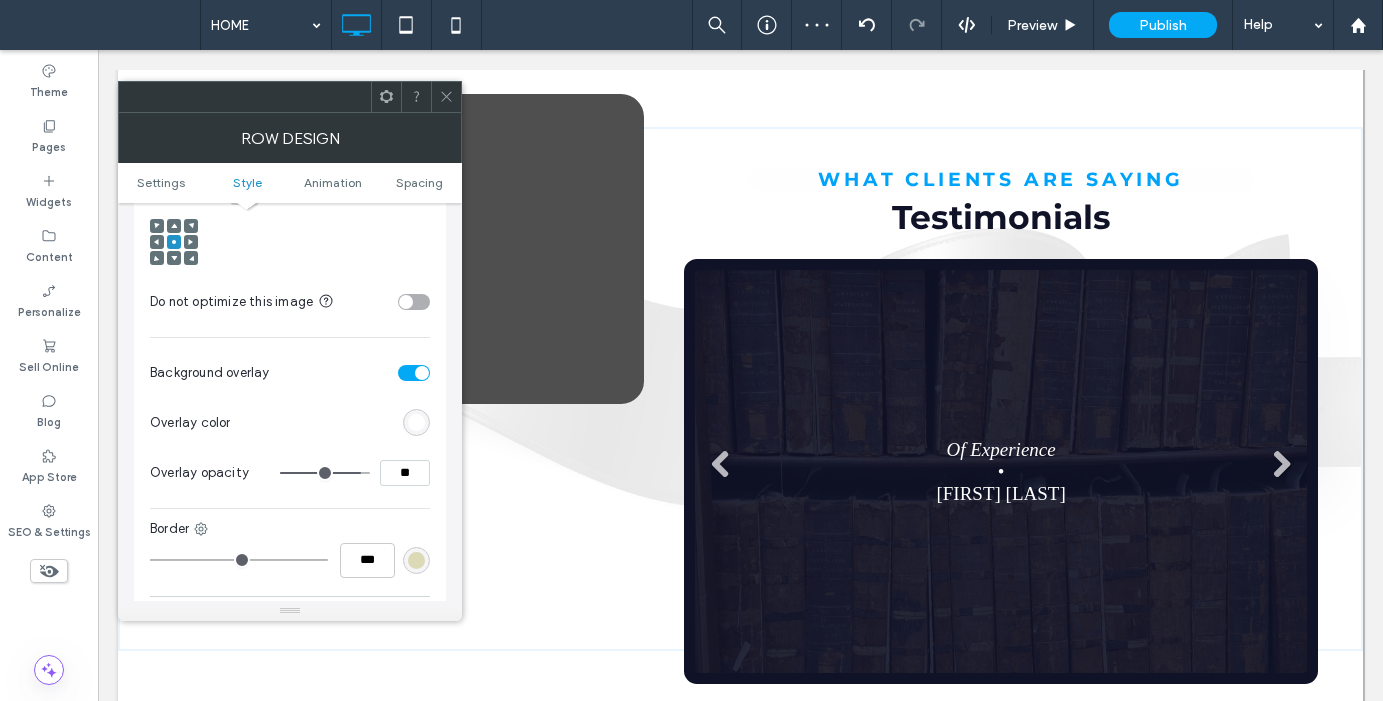 type on "**" 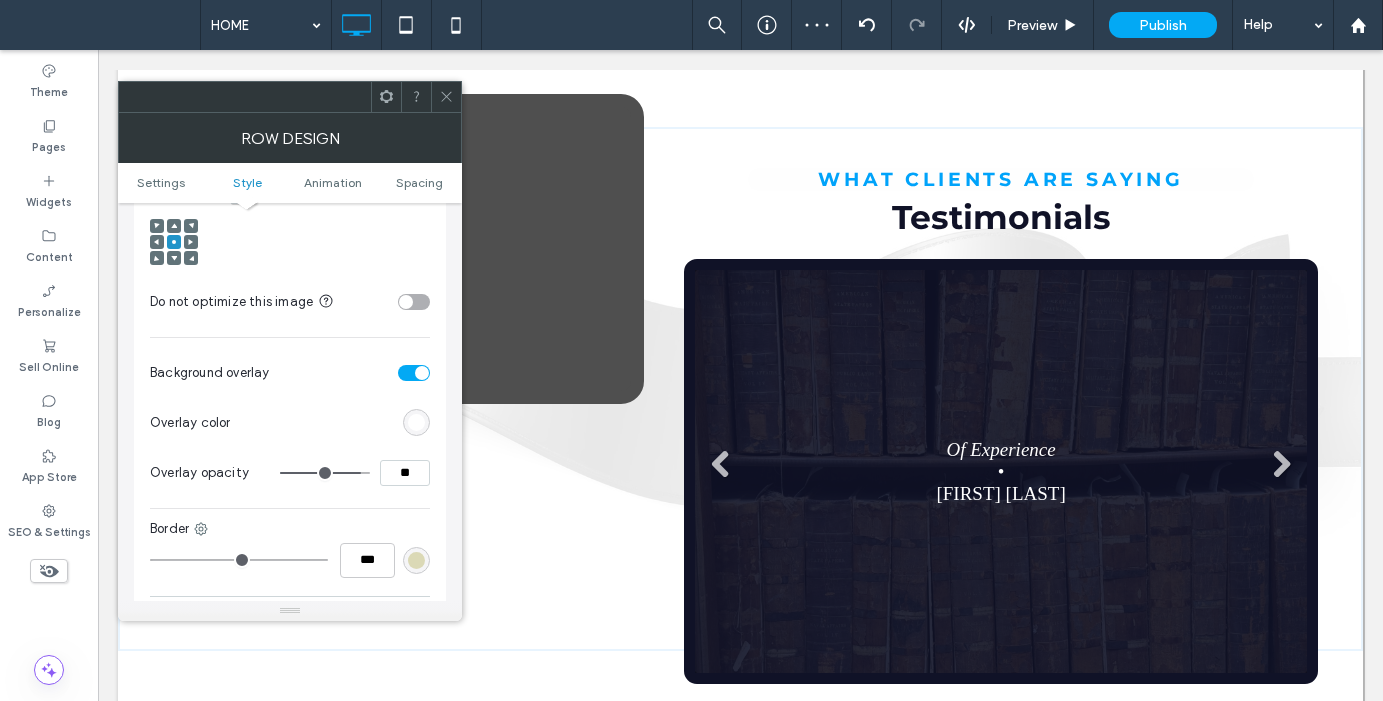 type on "**" 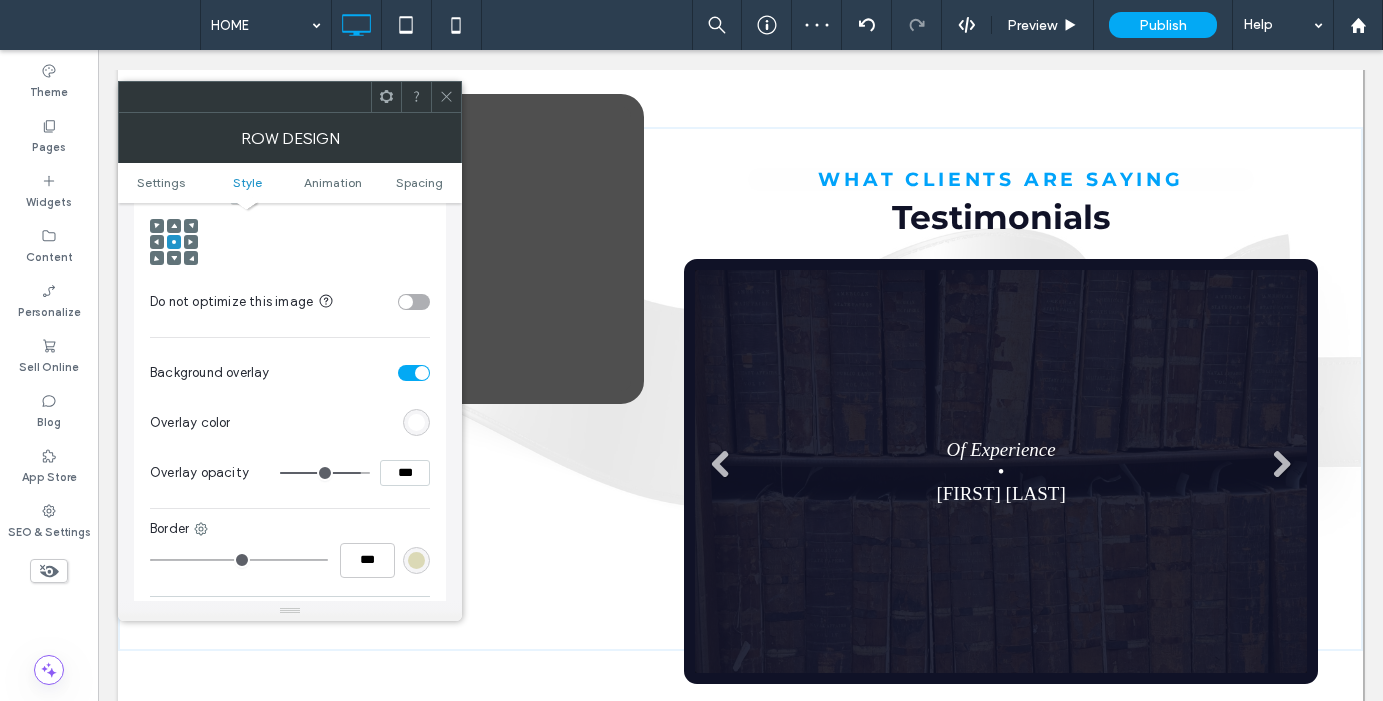 click on "Background Color Image Video Name: AdobeStock_1349459512-6d15260a.jpeg Size: 1920x839 Replace Edit Delete Create background slider Parallax scrolling Cover Full image Tile No repeat Position Keep image position static Do not optimize this image Background overlay Overlay color Overlay opacity *** Border ***" at bounding box center [290, 108] 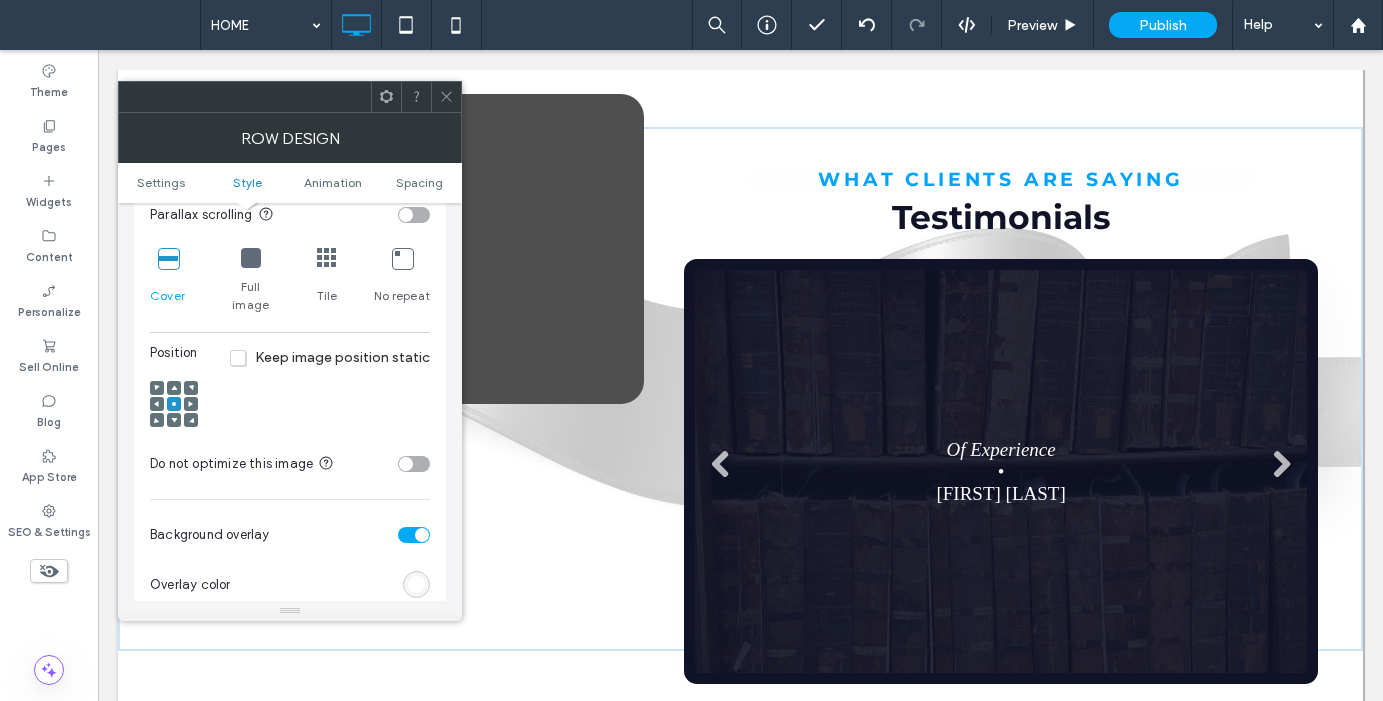 scroll, scrollTop: 723, scrollLeft: 0, axis: vertical 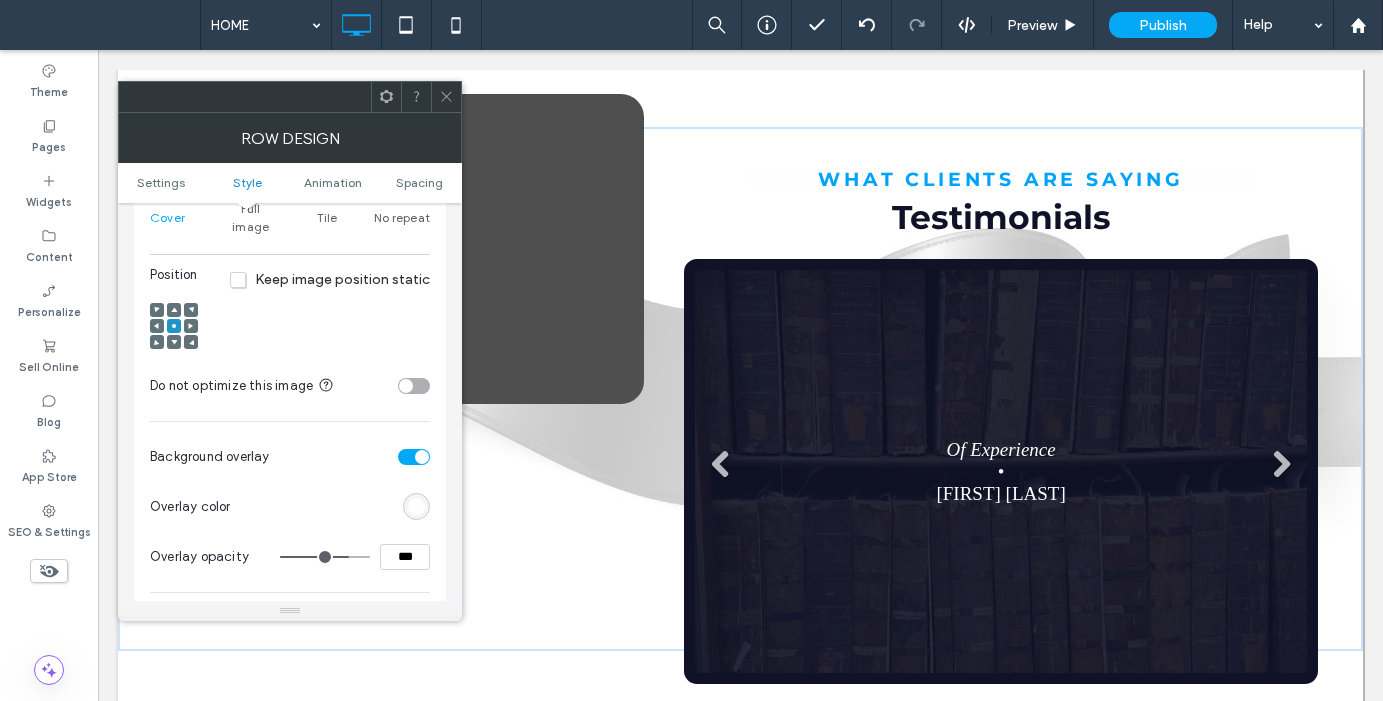 drag, startPoint x: 410, startPoint y: 544, endPoint x: 324, endPoint y: 543, distance: 86.00581 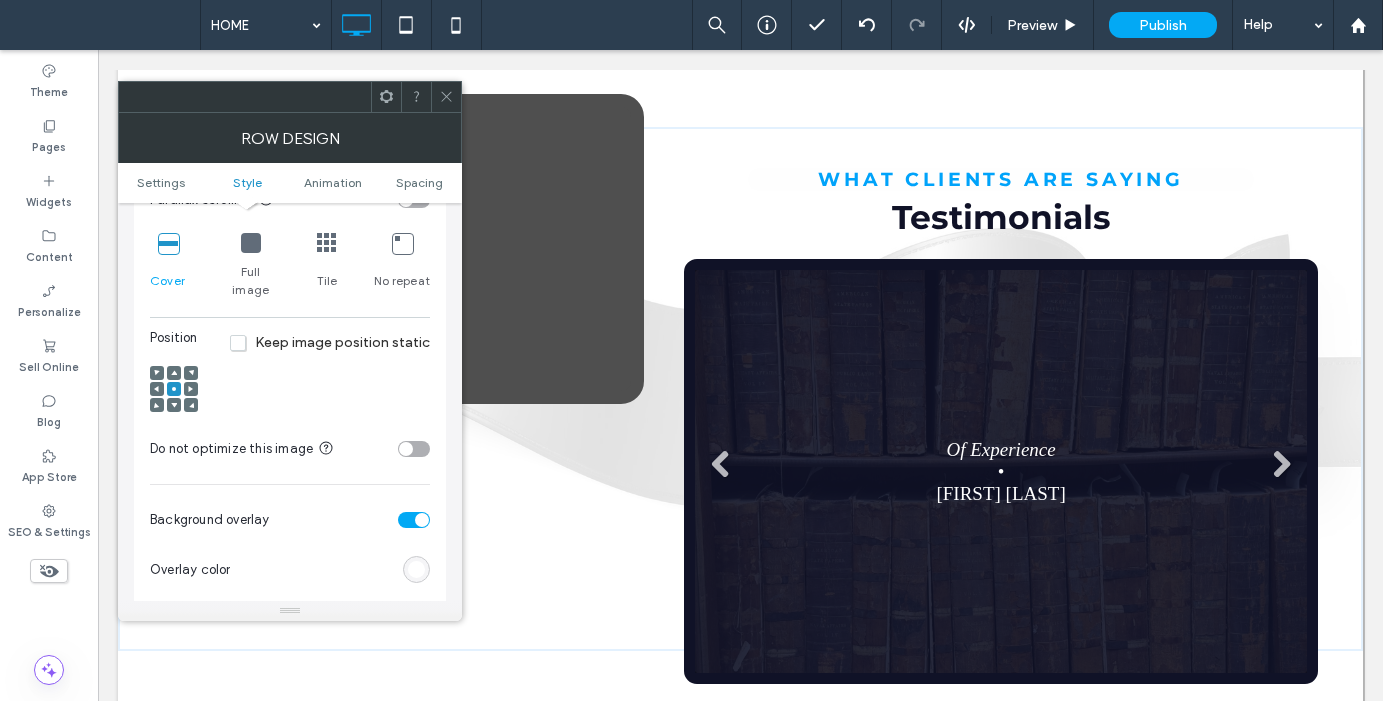 scroll, scrollTop: 659, scrollLeft: 0, axis: vertical 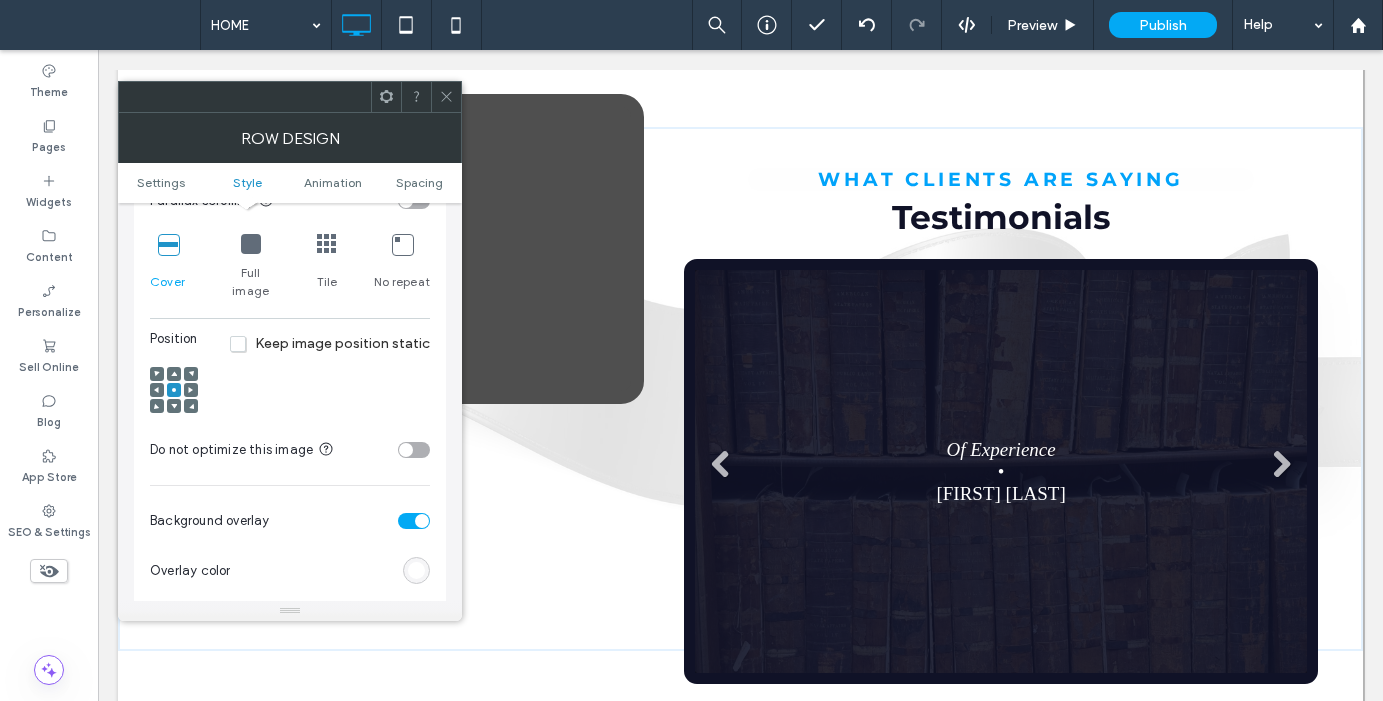 click on "Keep image position static" at bounding box center [330, 343] 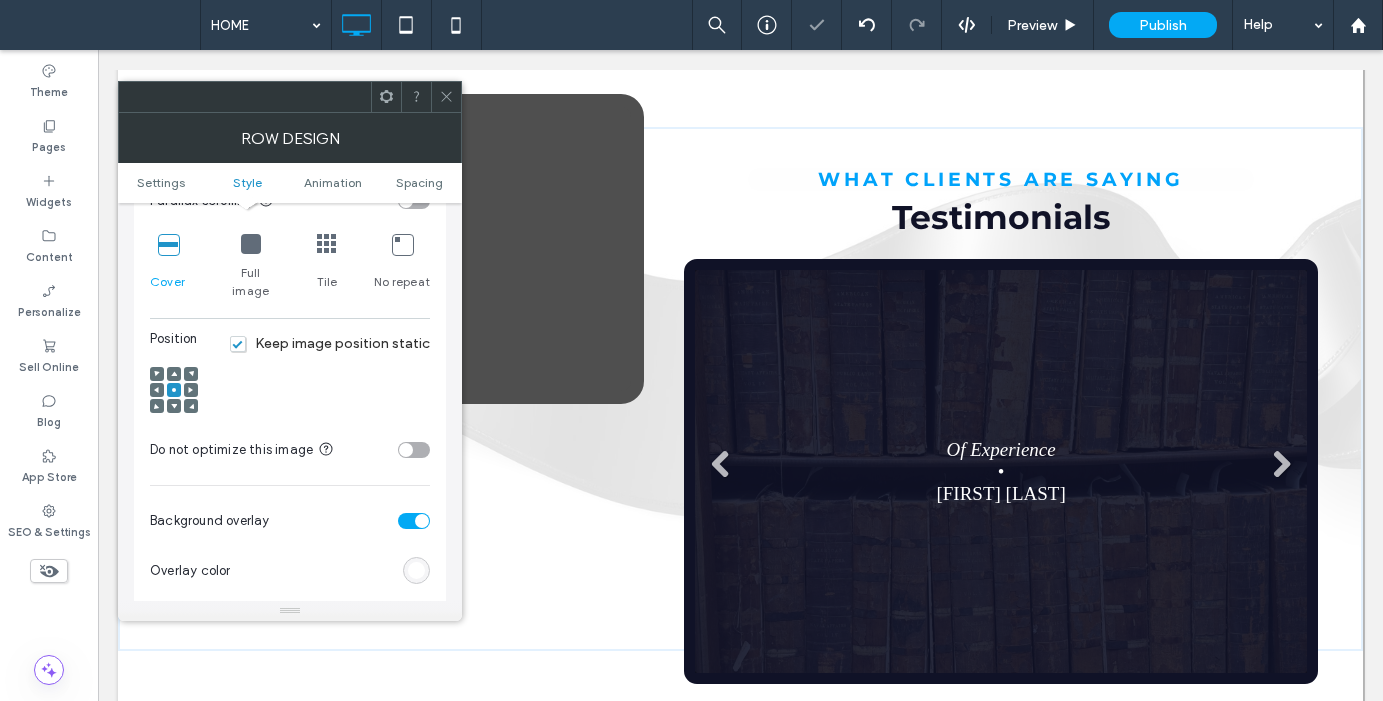 scroll, scrollTop: 655, scrollLeft: 0, axis: vertical 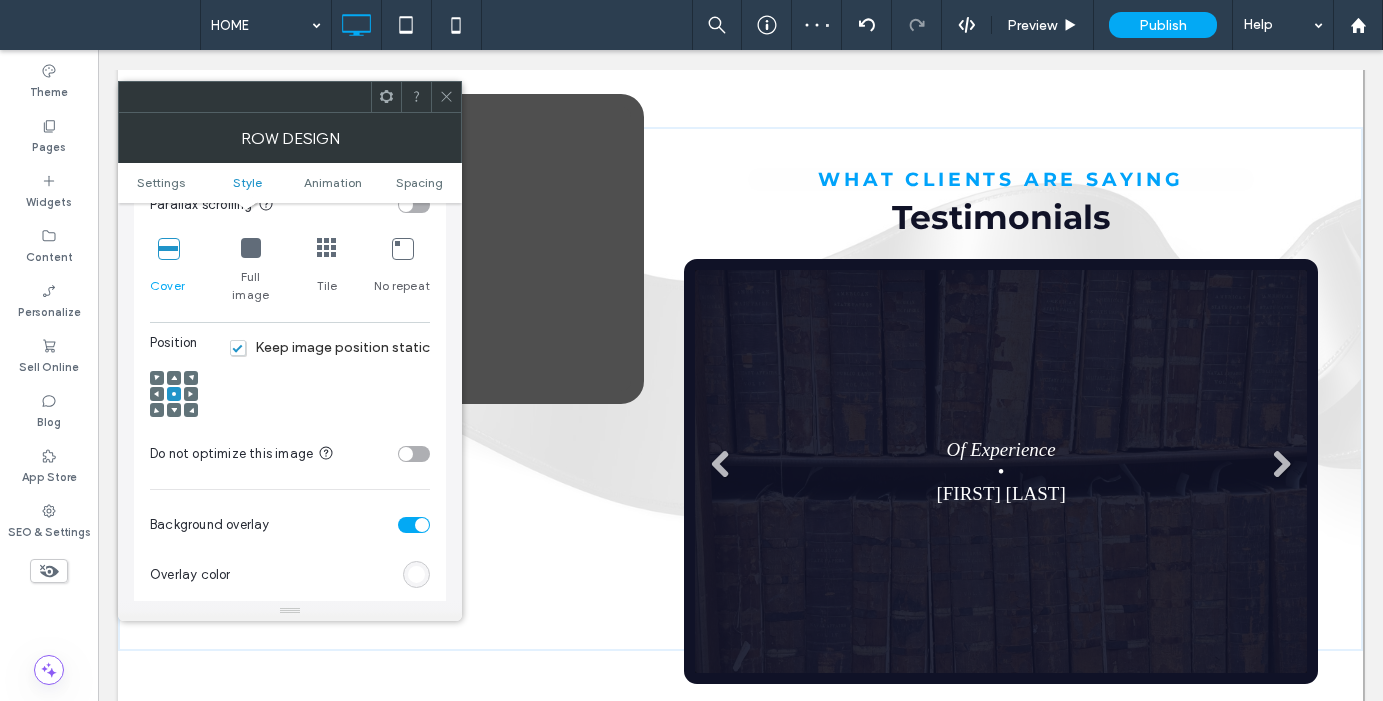 click at bounding box center (251, 248) 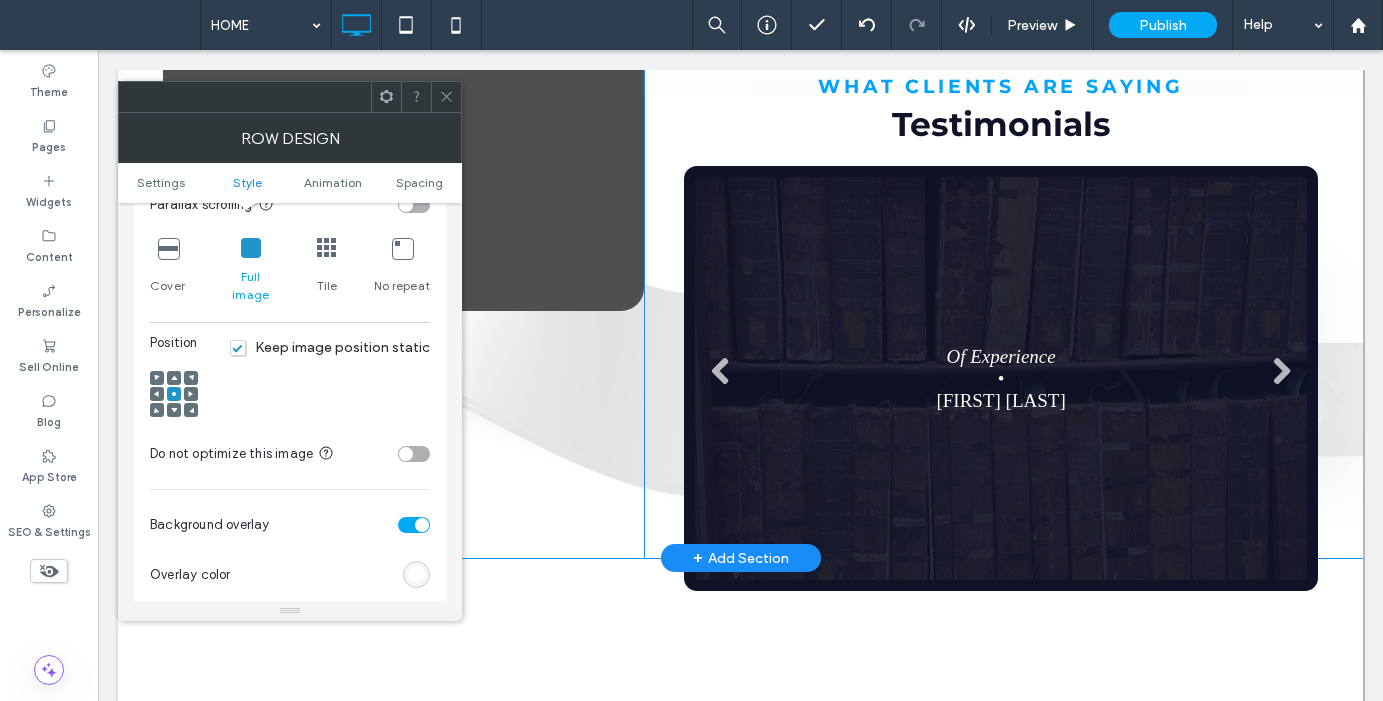 scroll, scrollTop: 1941, scrollLeft: 0, axis: vertical 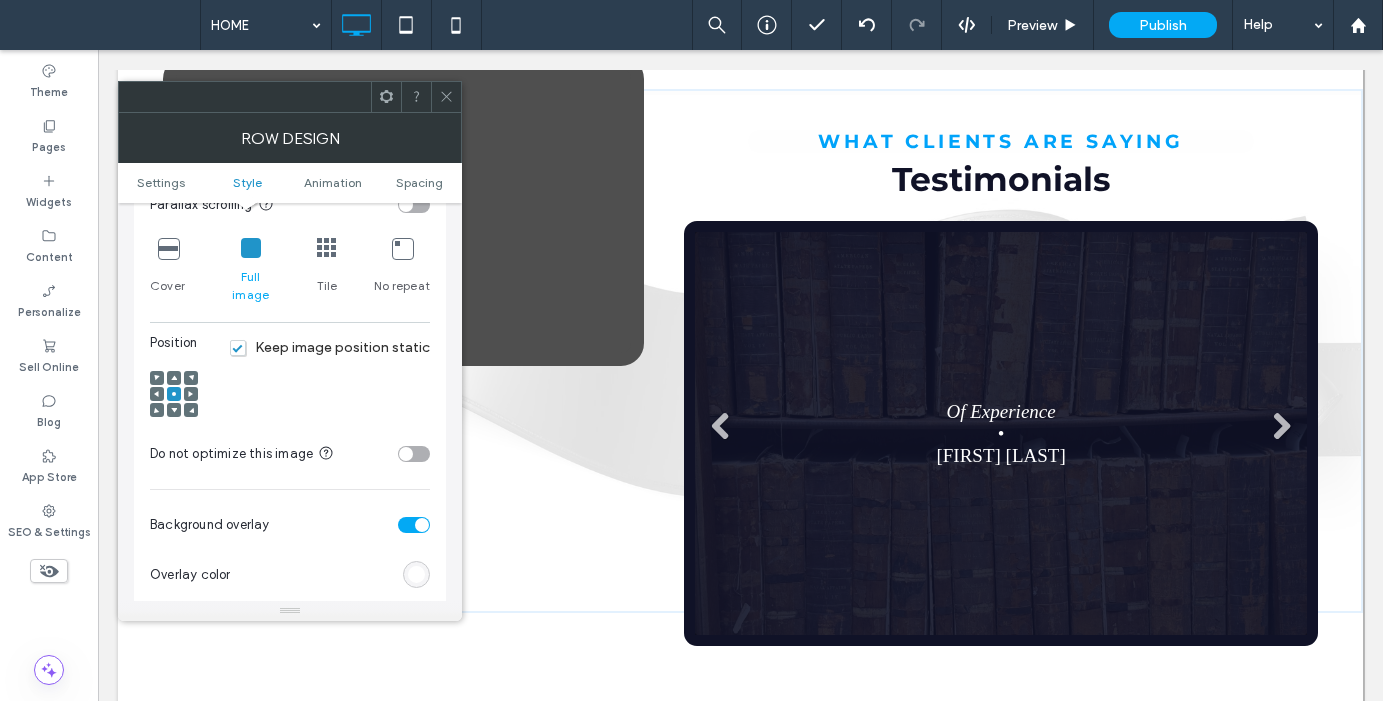 click at bounding box center (168, 248) 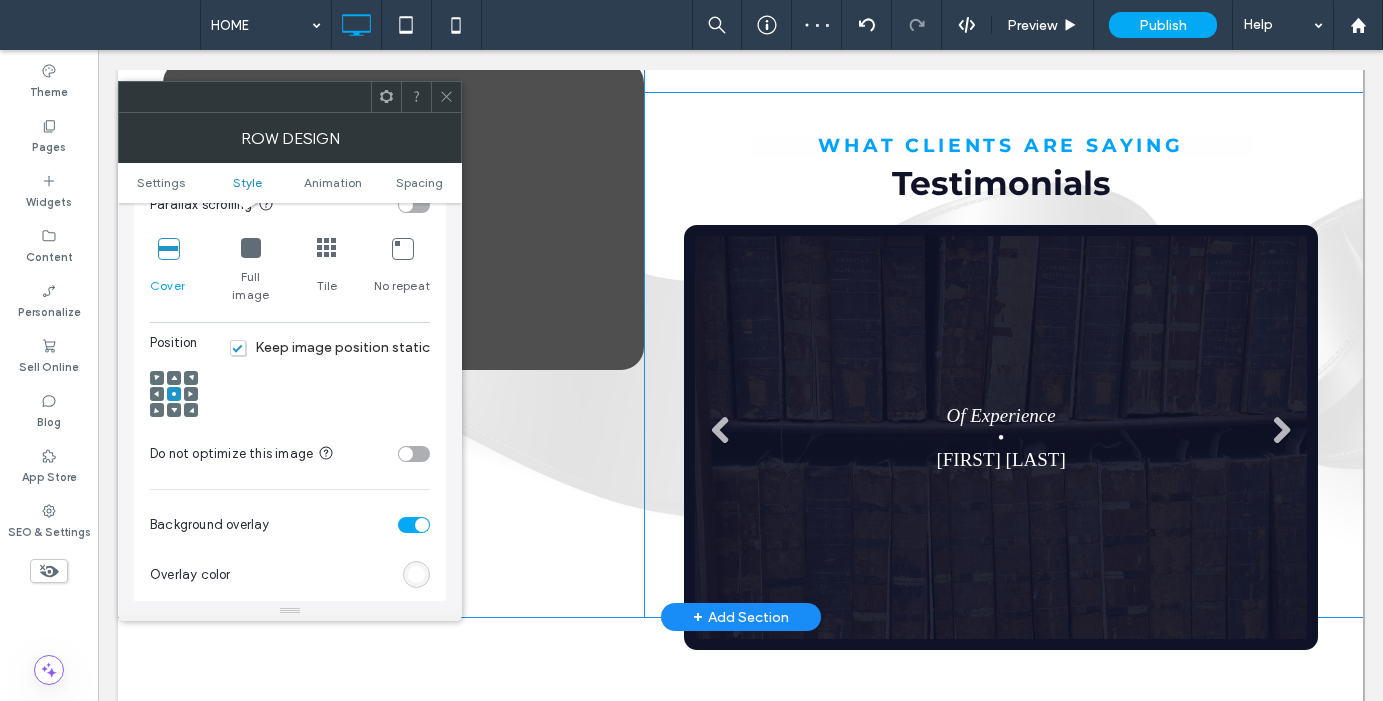 scroll, scrollTop: 1941, scrollLeft: 0, axis: vertical 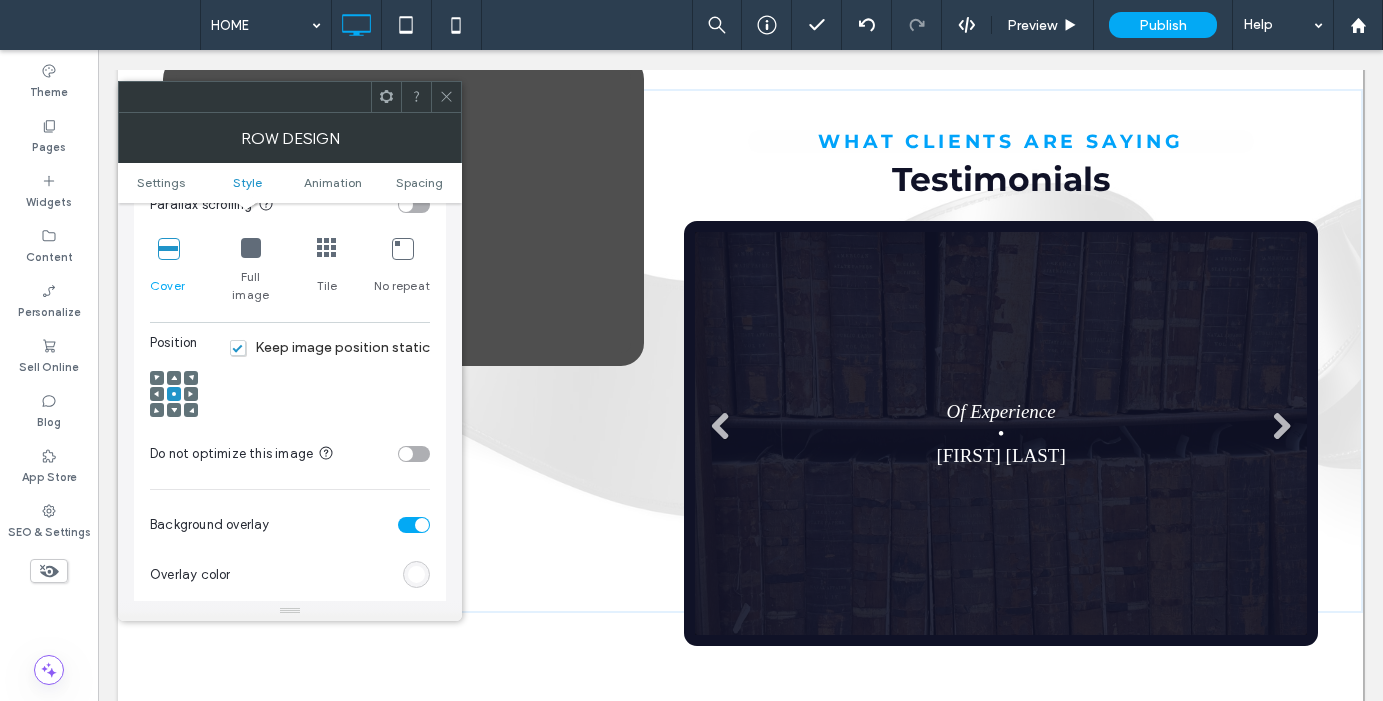 click at bounding box center [251, 248] 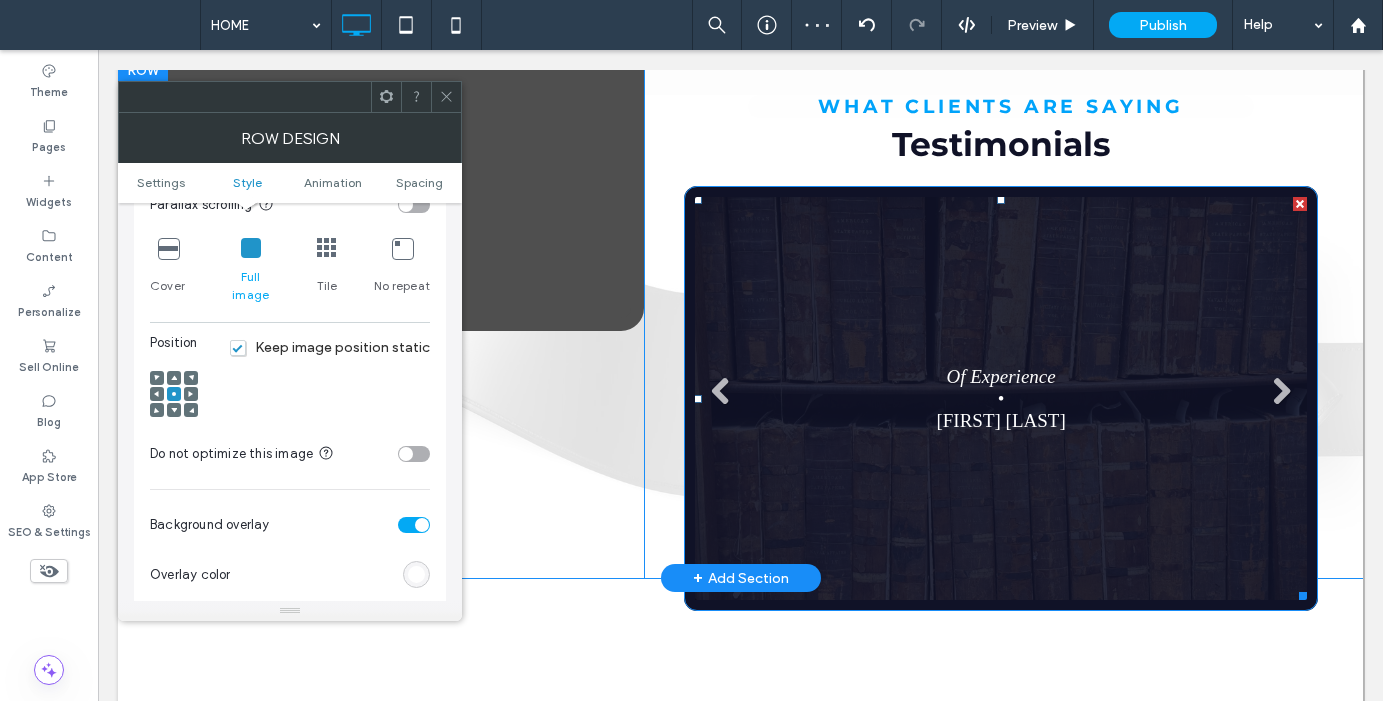 scroll, scrollTop: 1979, scrollLeft: 0, axis: vertical 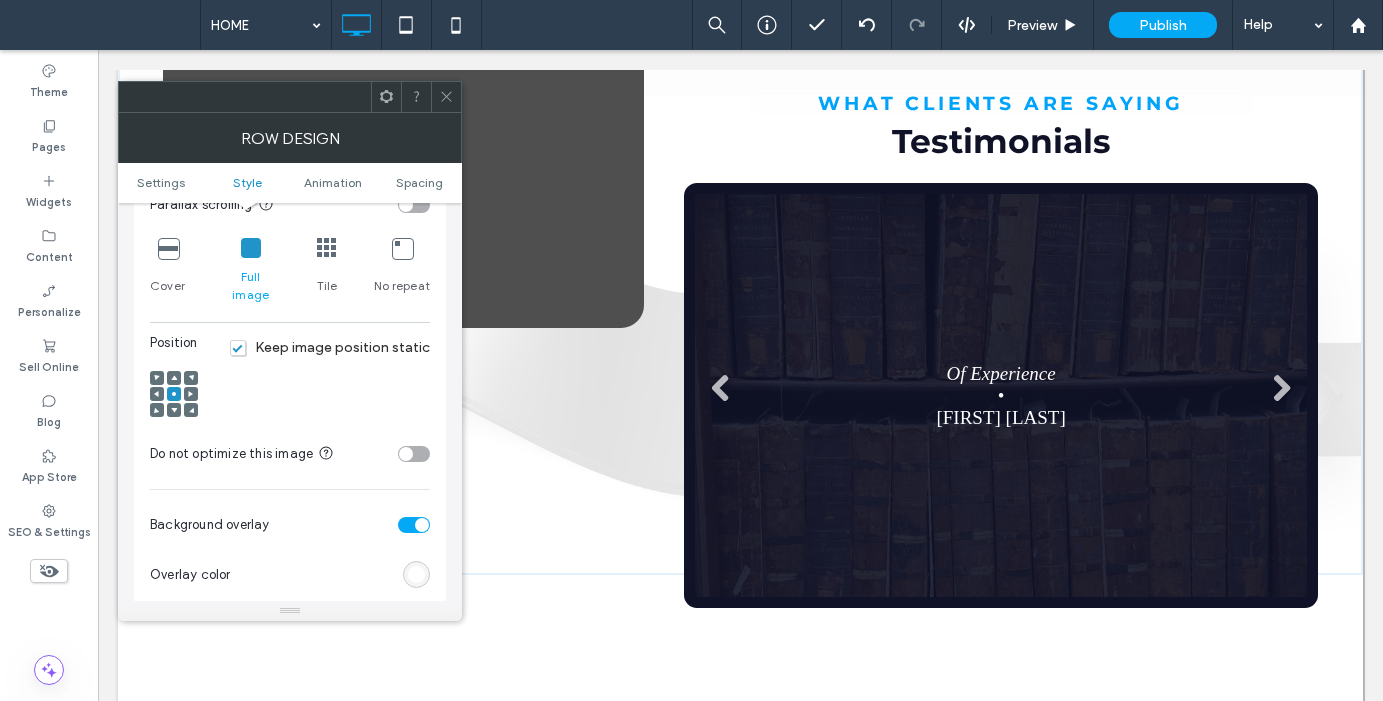 click on "Keep image position static" at bounding box center (330, 347) 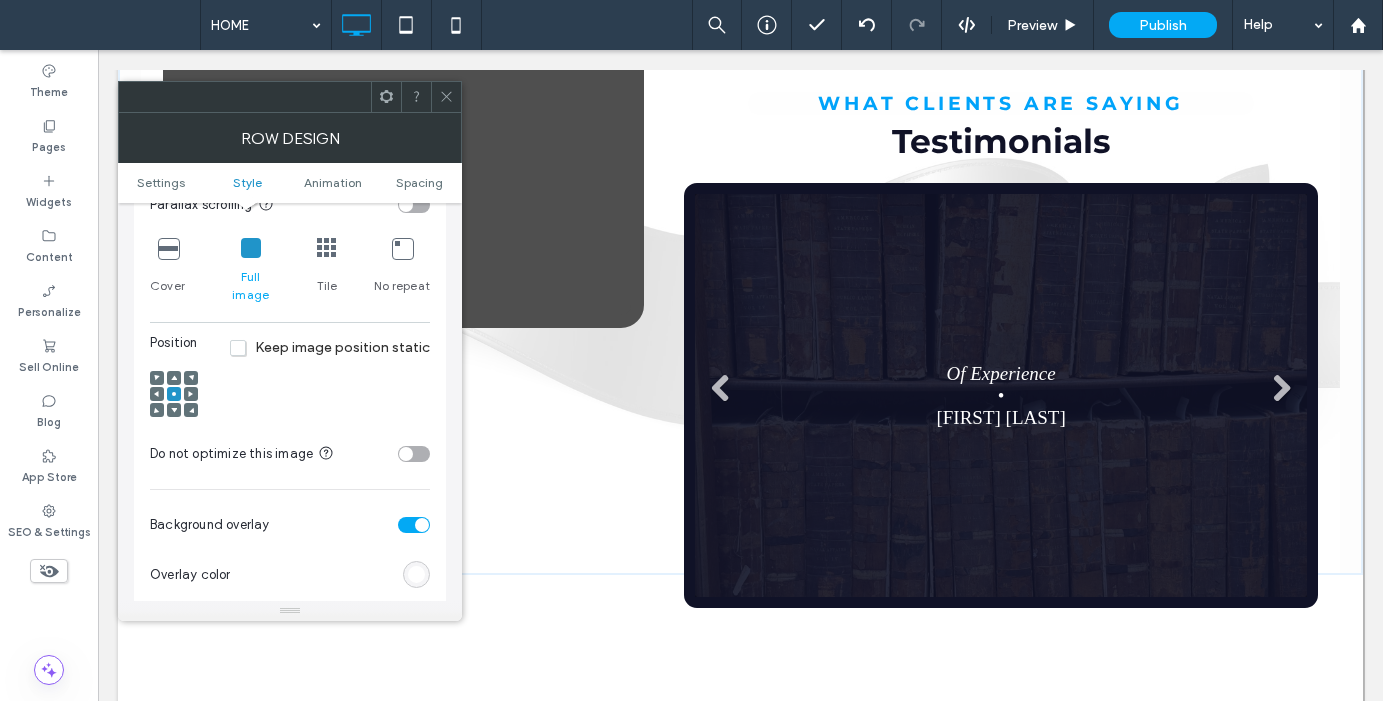 click at bounding box center (168, 248) 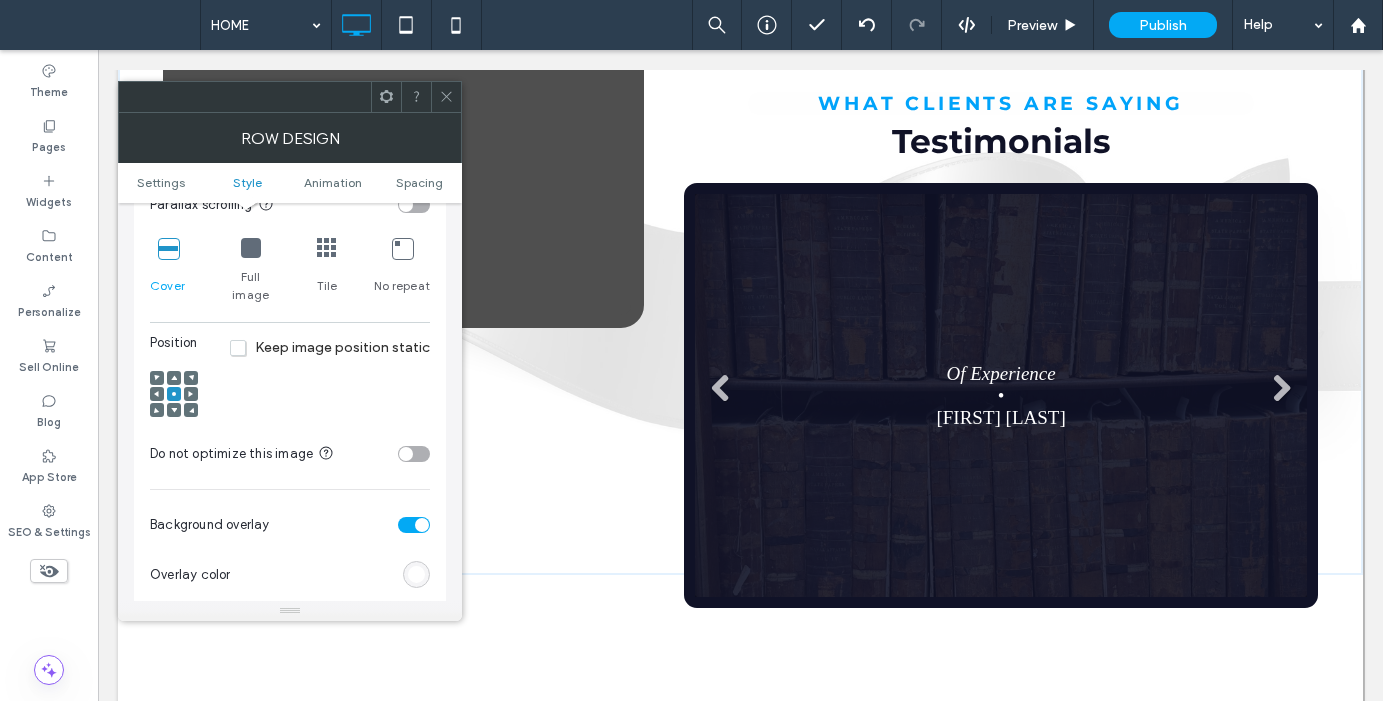 click 